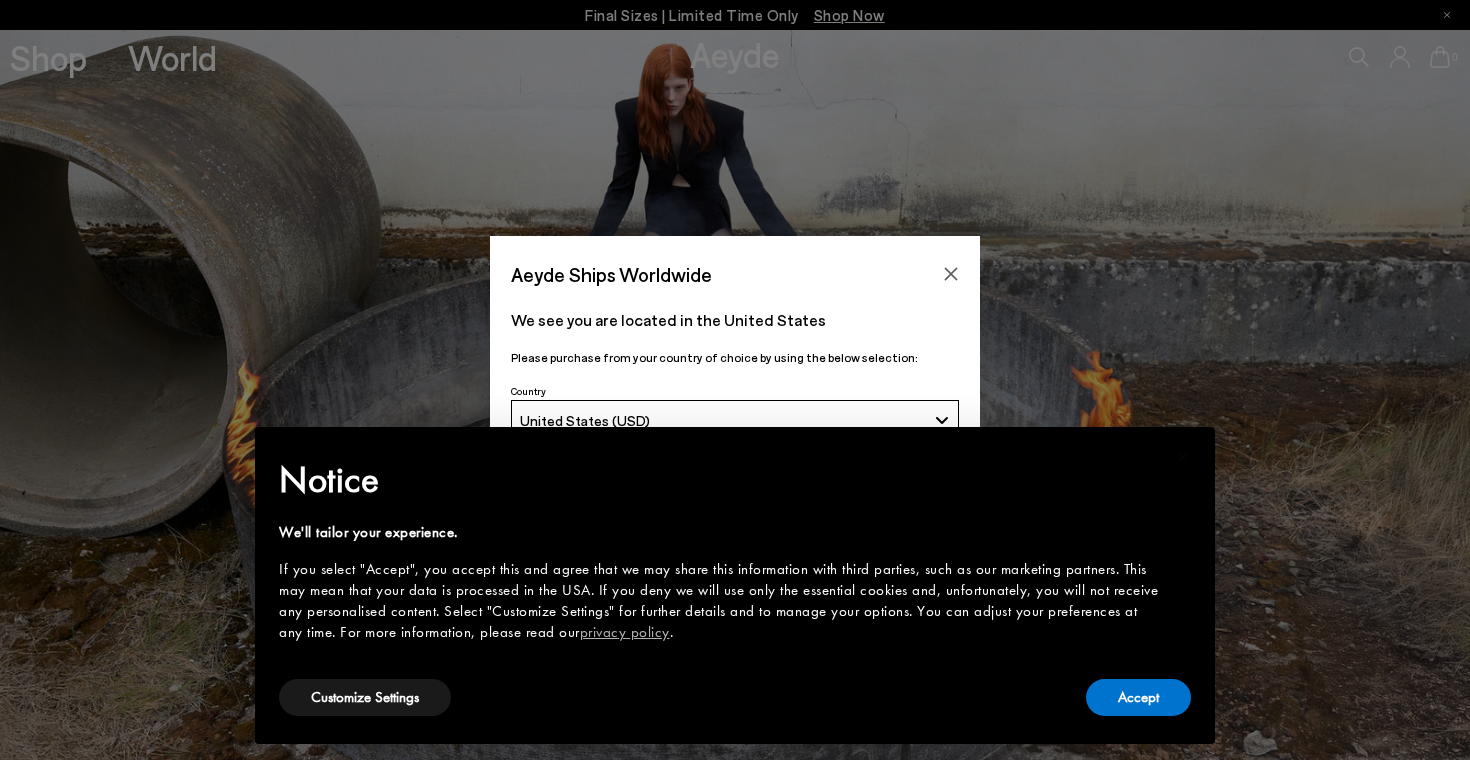 scroll, scrollTop: 0, scrollLeft: 0, axis: both 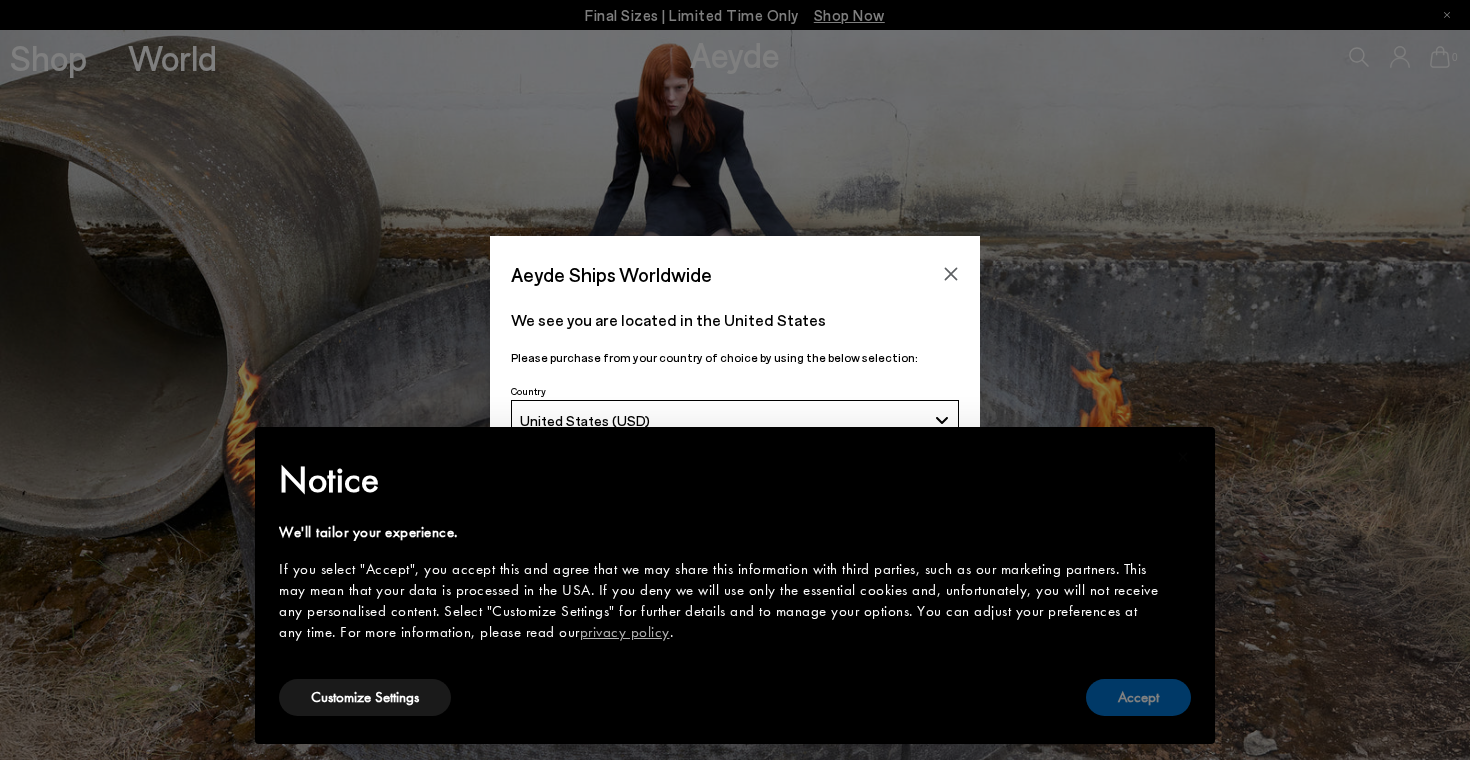 click on "Accept" at bounding box center (1138, 697) 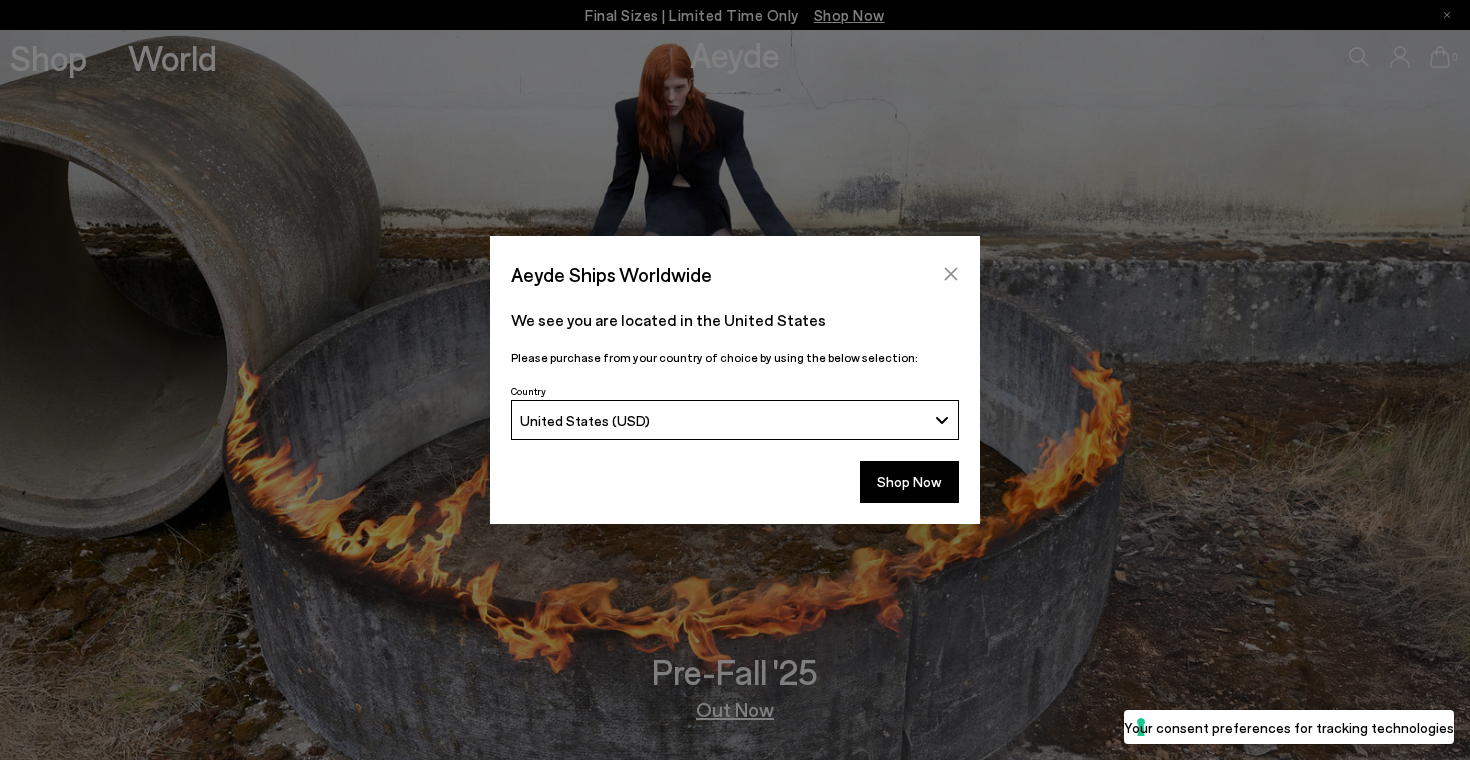 click at bounding box center [951, 274] 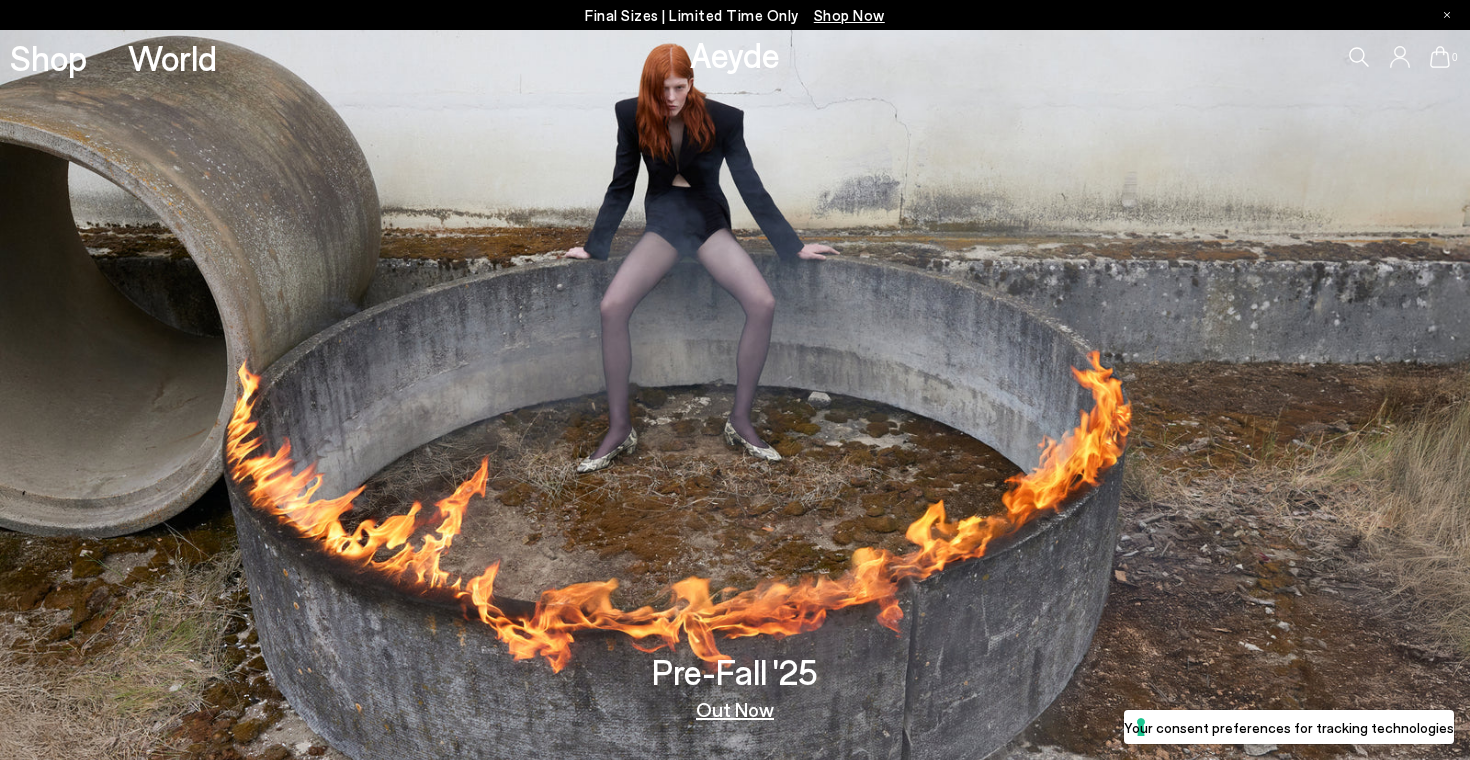 click at bounding box center [735, 395] 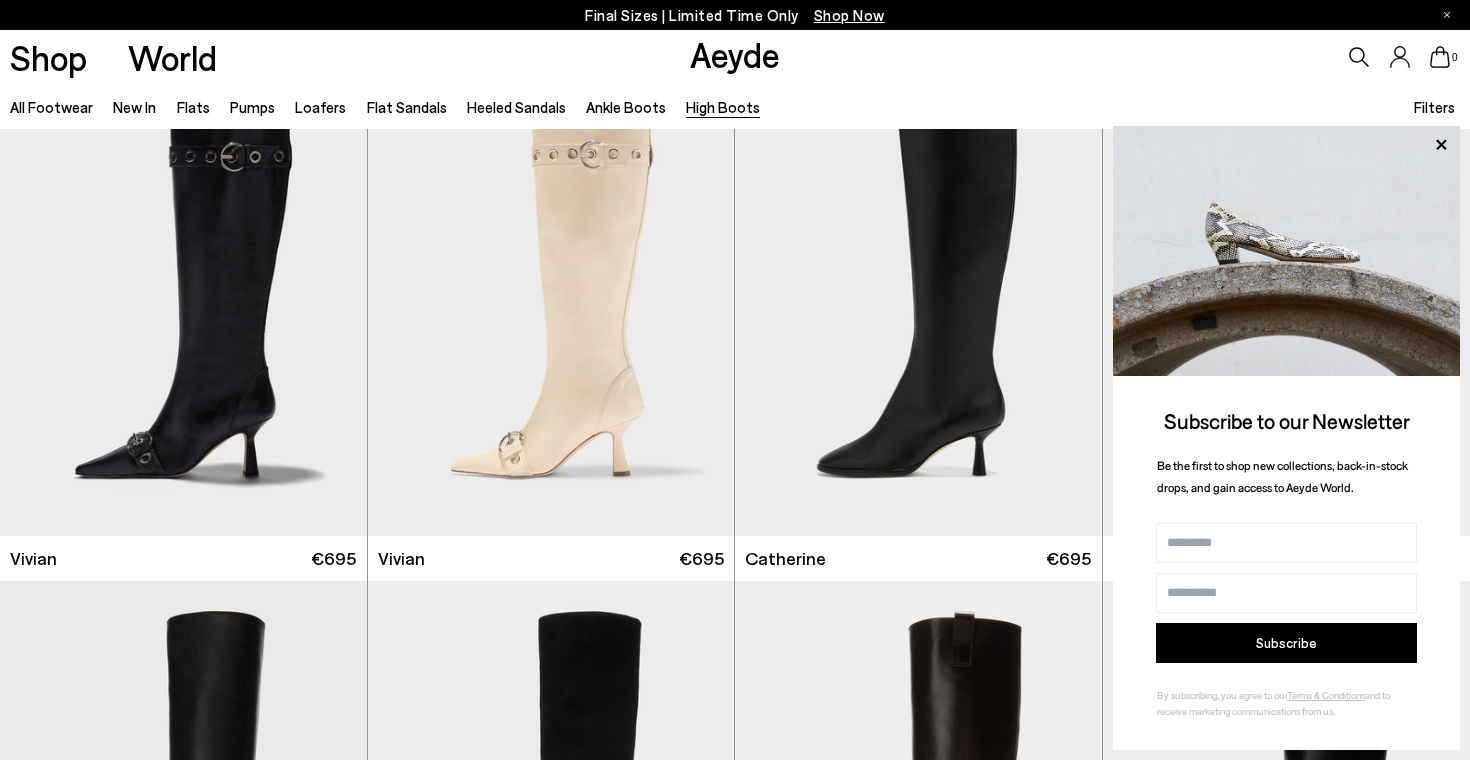 scroll, scrollTop: 0, scrollLeft: 0, axis: both 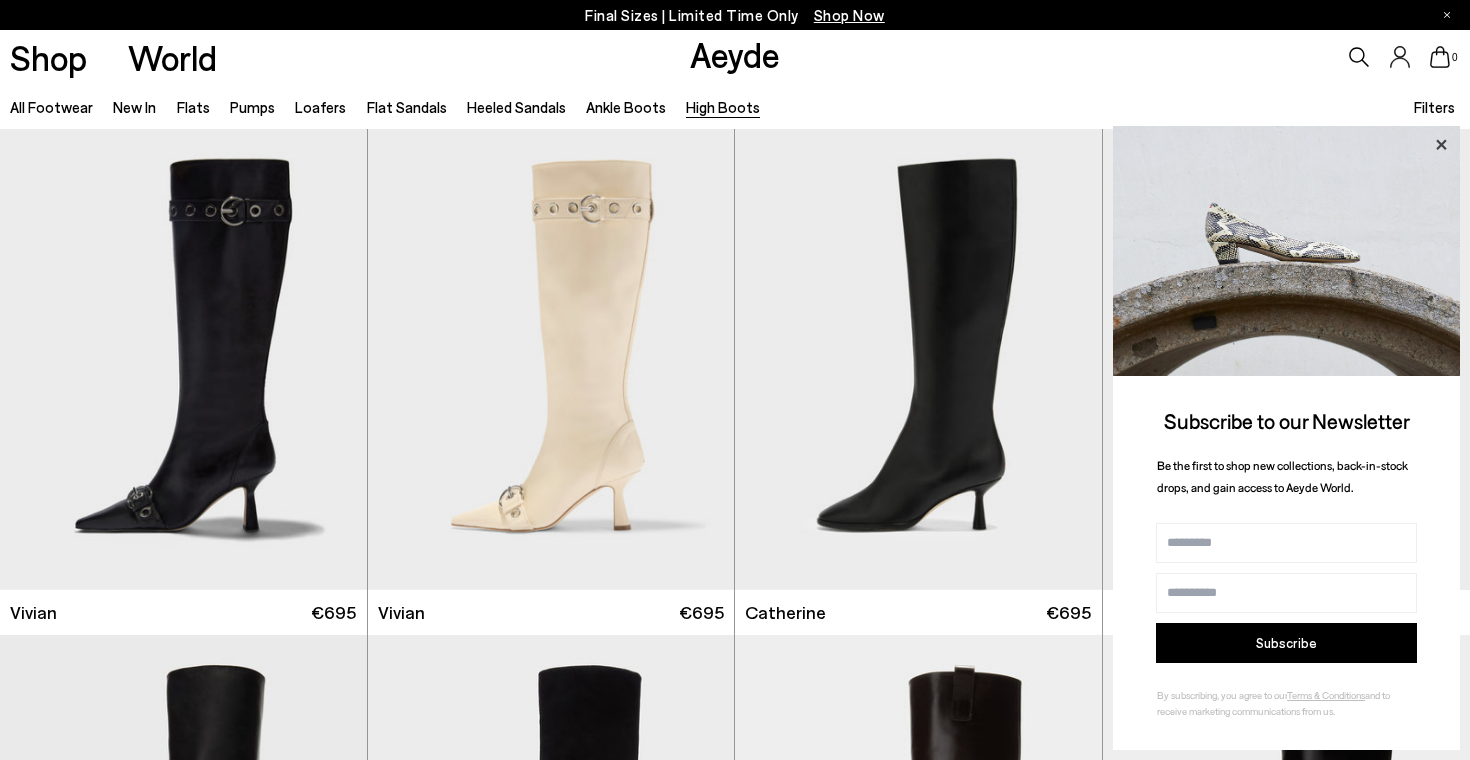 click 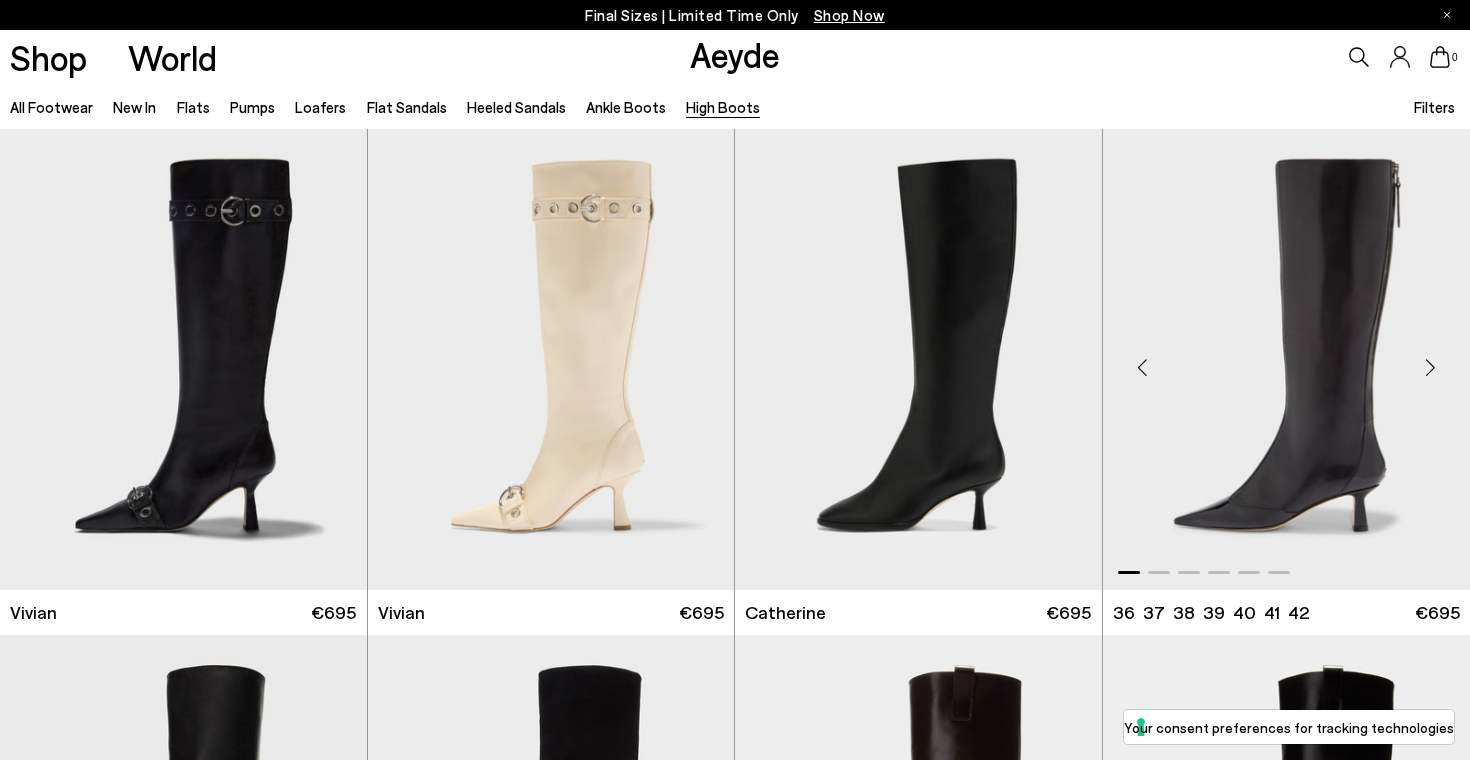 click at bounding box center (1430, 368) 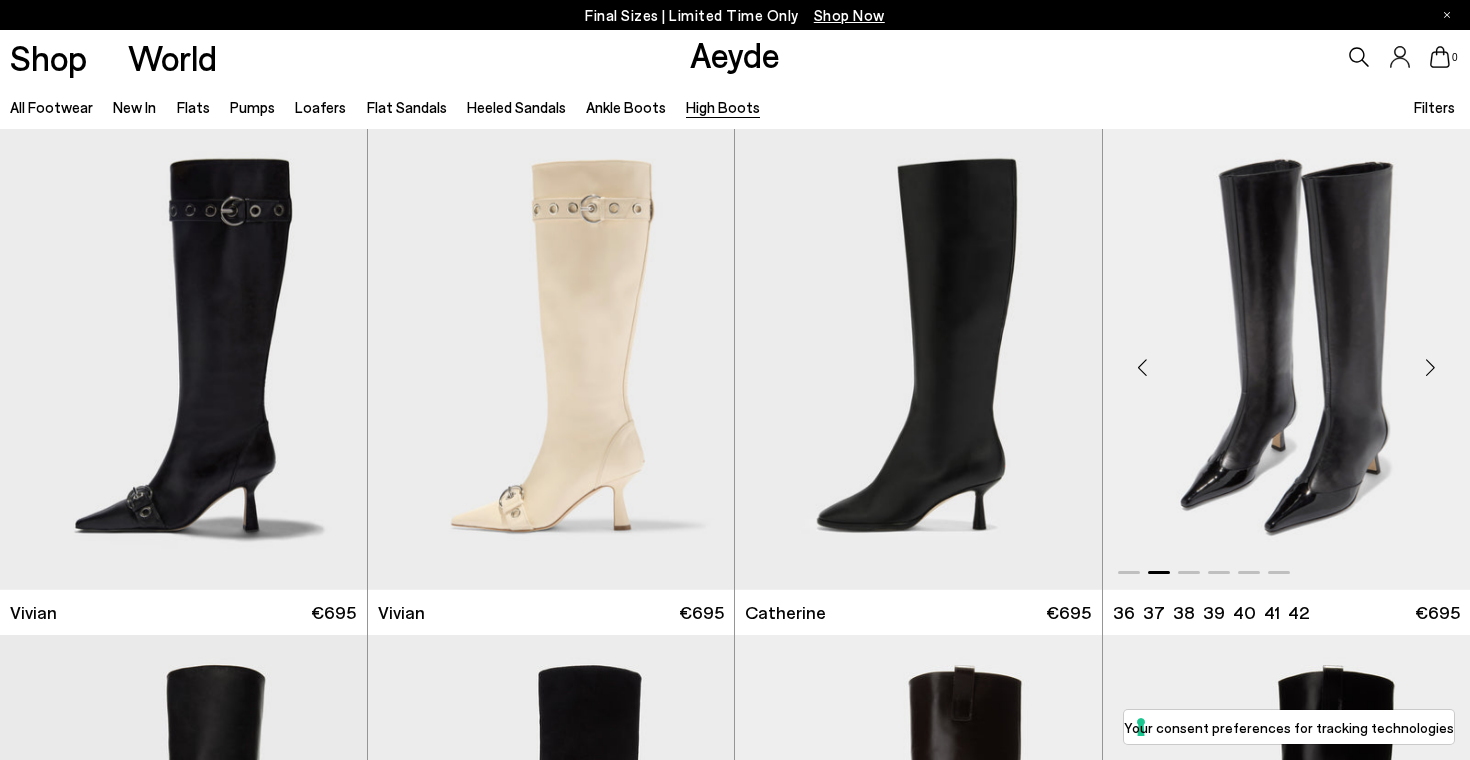 click at bounding box center (1430, 368) 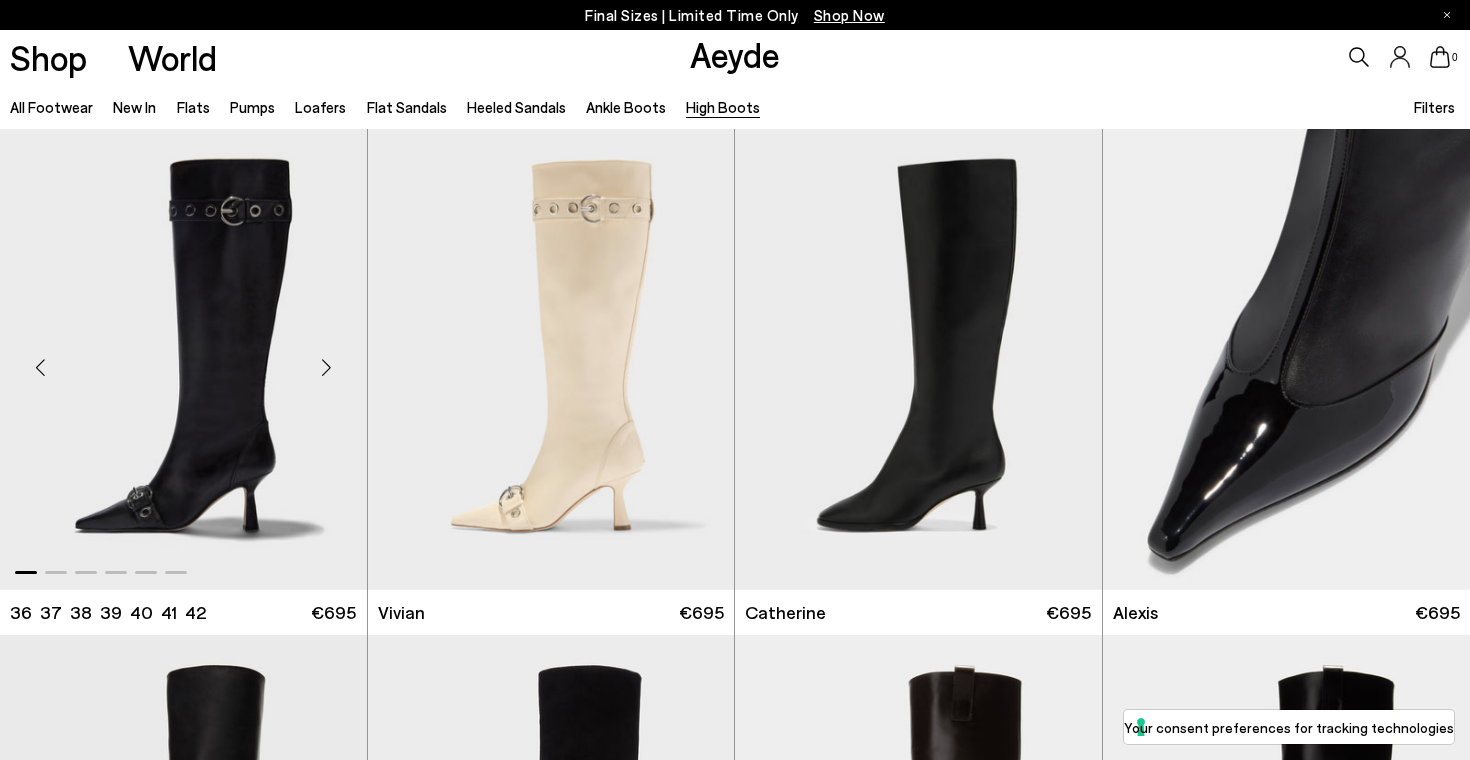 click at bounding box center [327, 368] 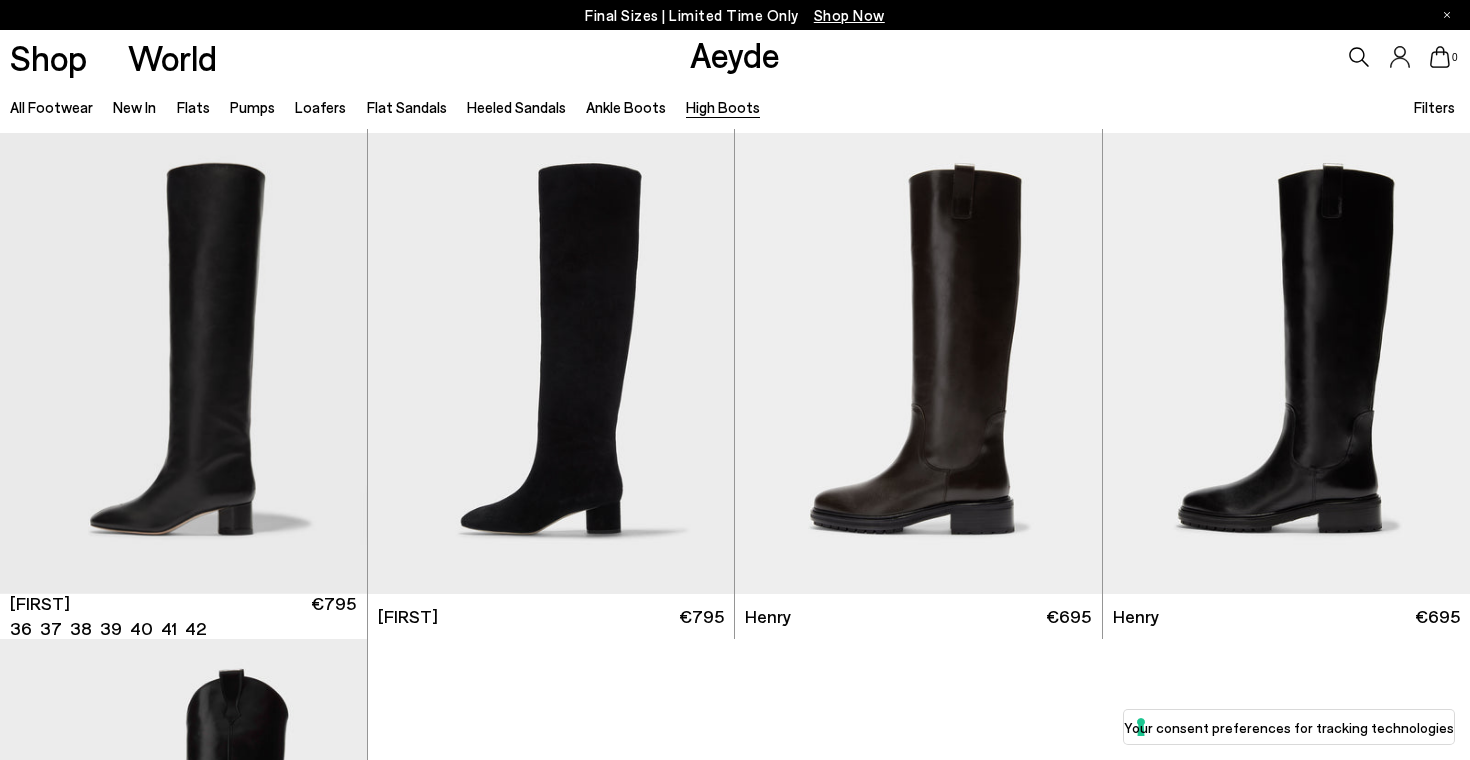 scroll, scrollTop: 503, scrollLeft: 0, axis: vertical 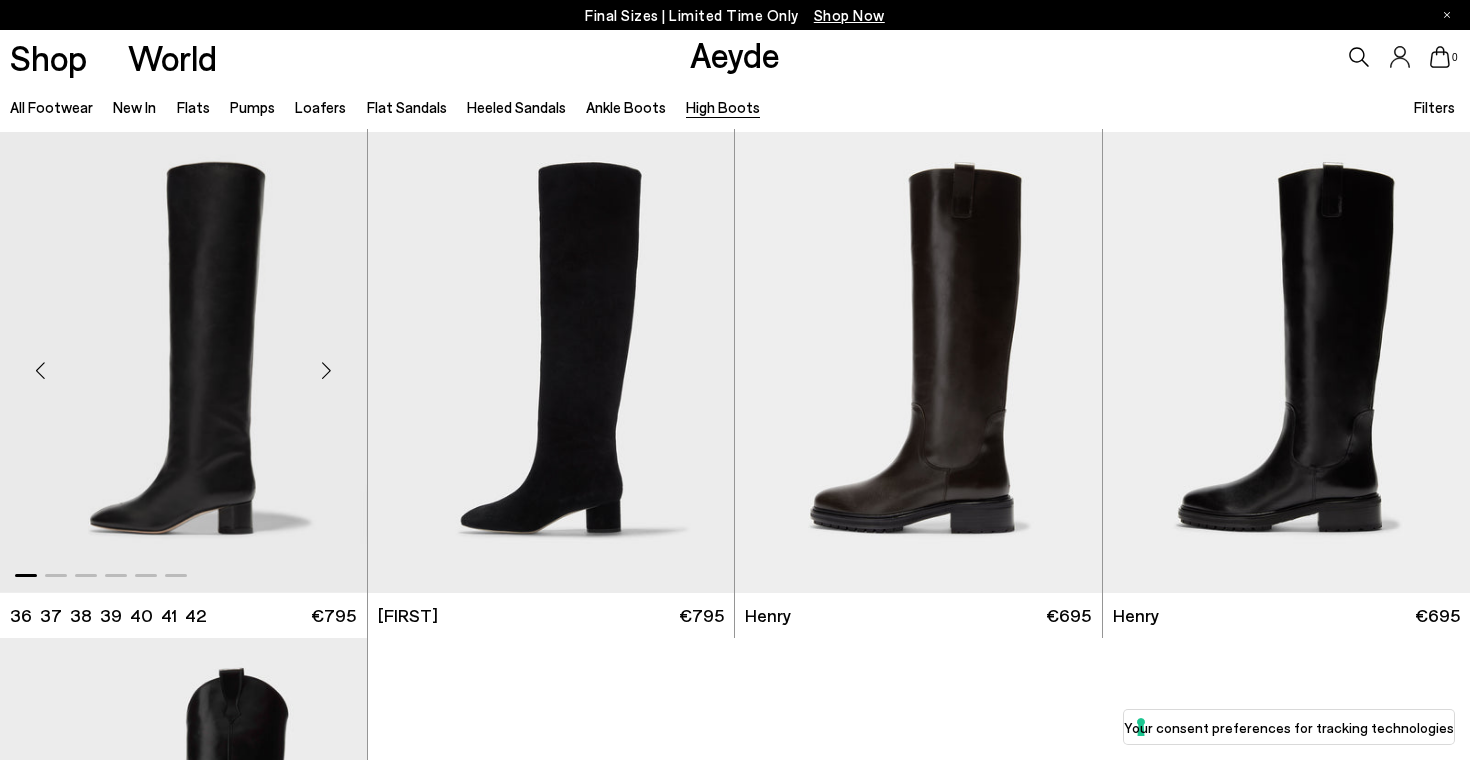 click at bounding box center (327, 370) 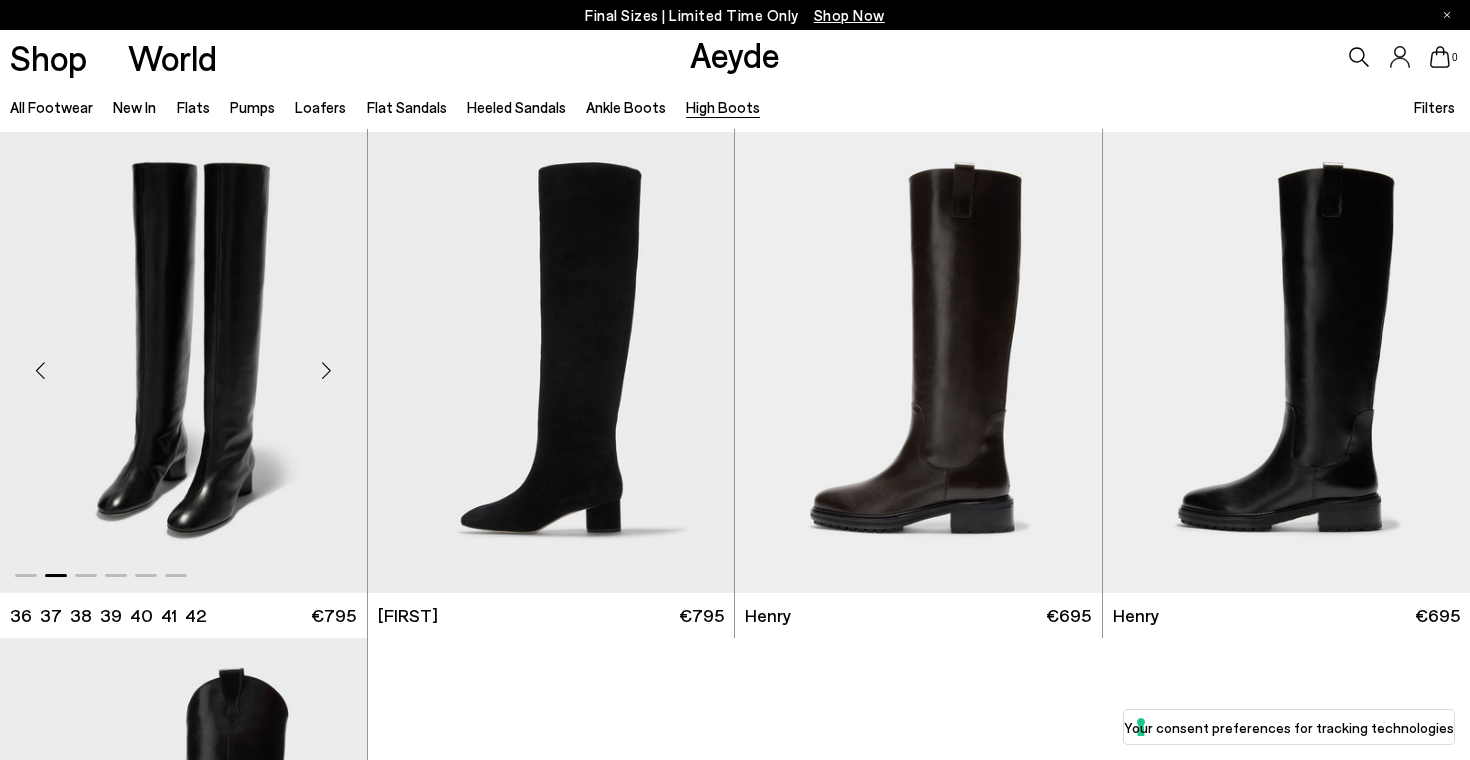 click at bounding box center [327, 370] 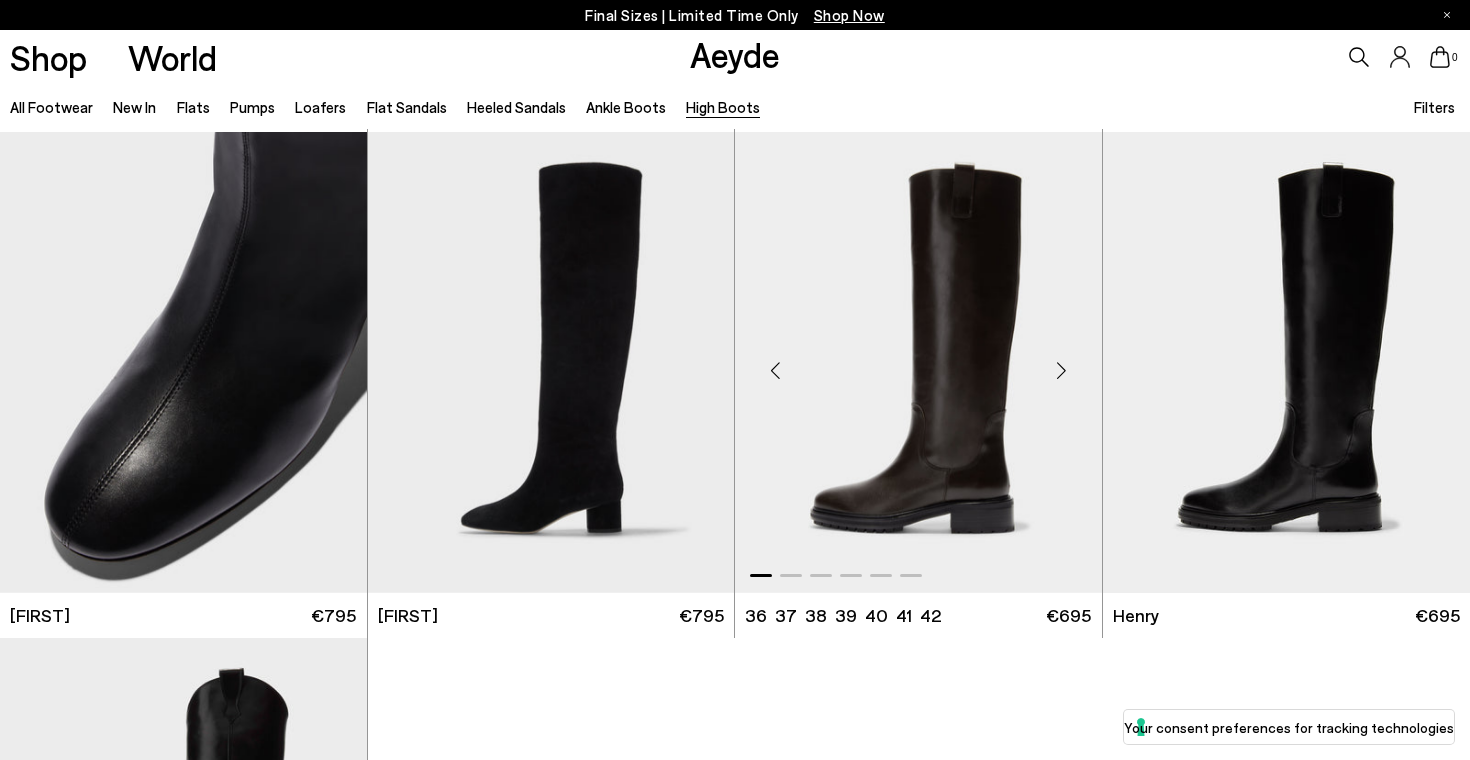 click at bounding box center [1062, 370] 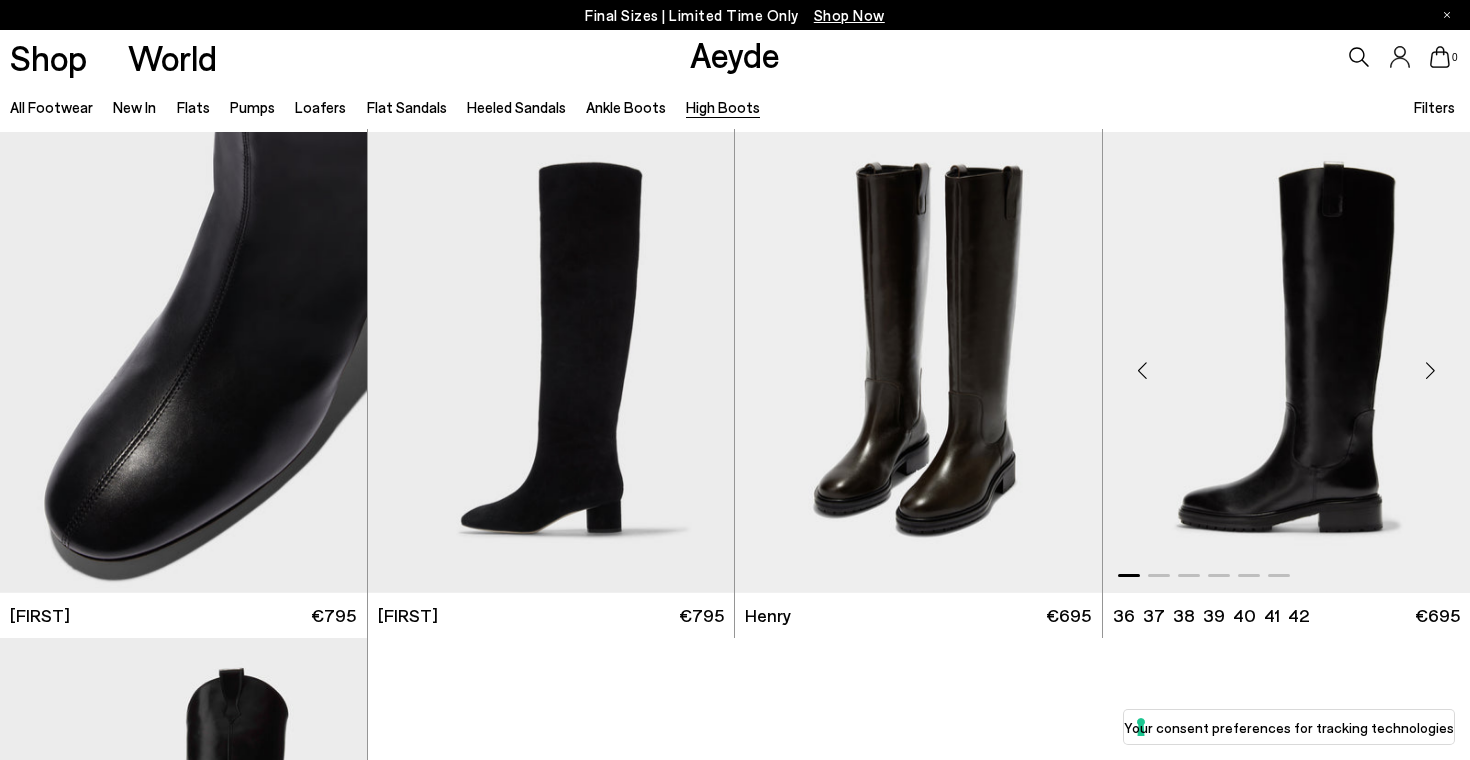 click at bounding box center [1430, 370] 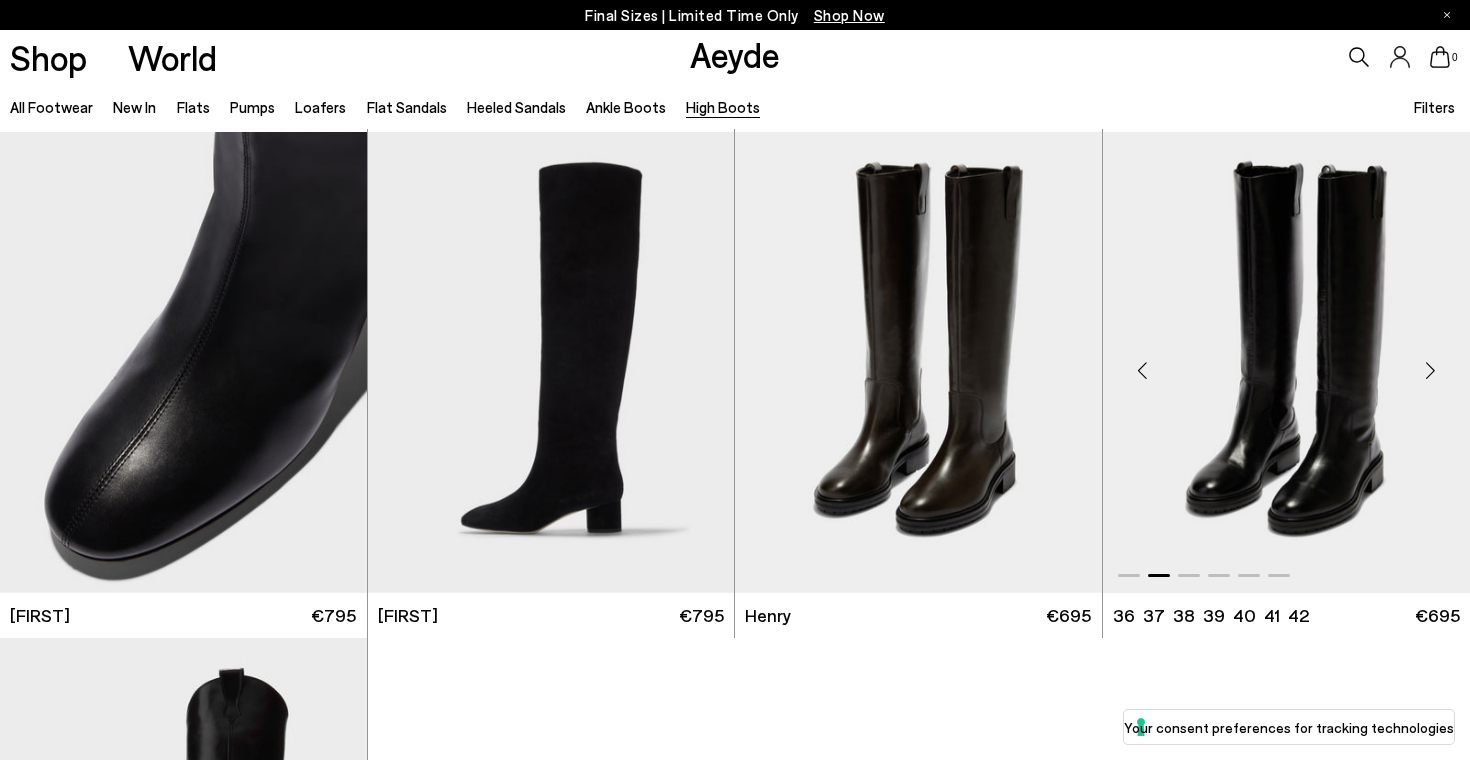 click at bounding box center (1430, 370) 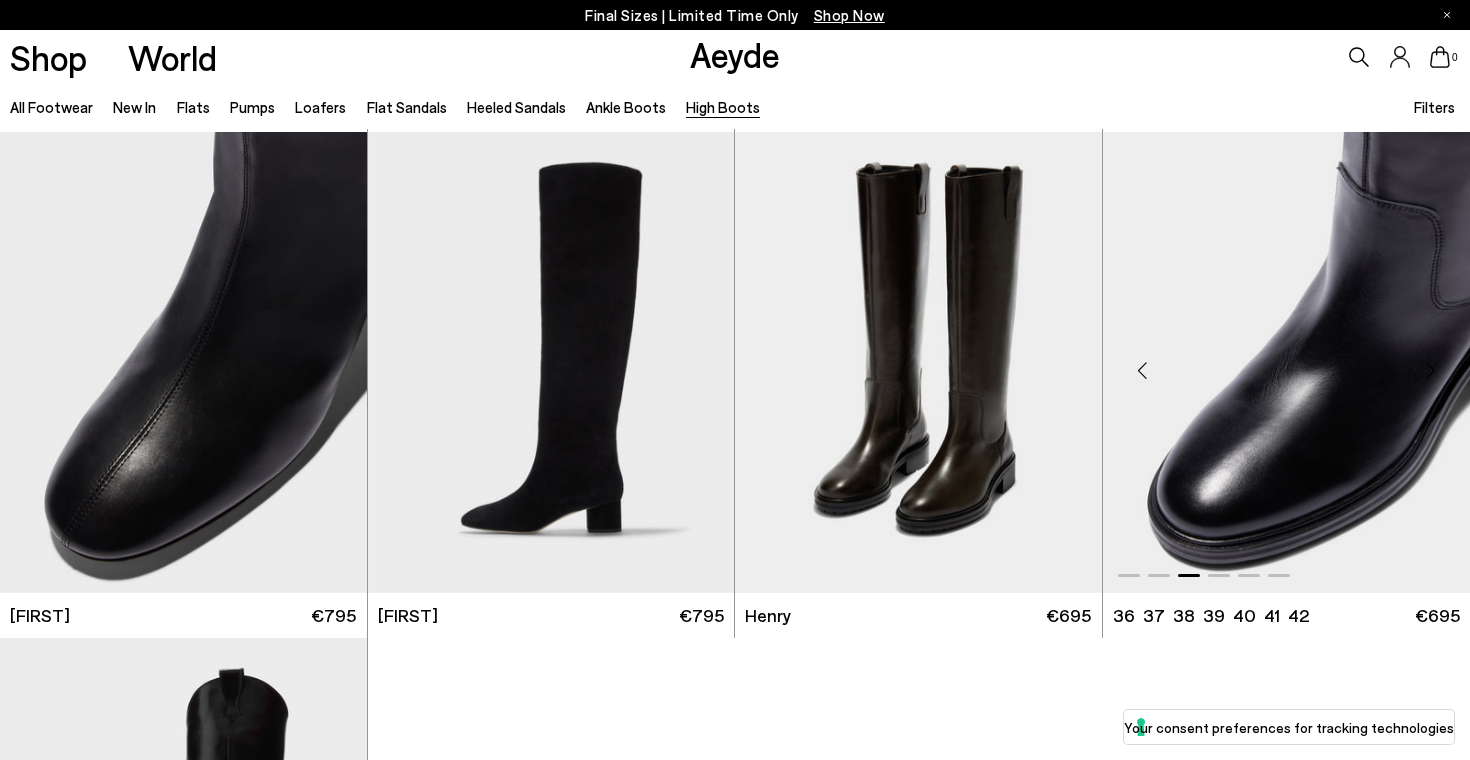 click at bounding box center (1430, 370) 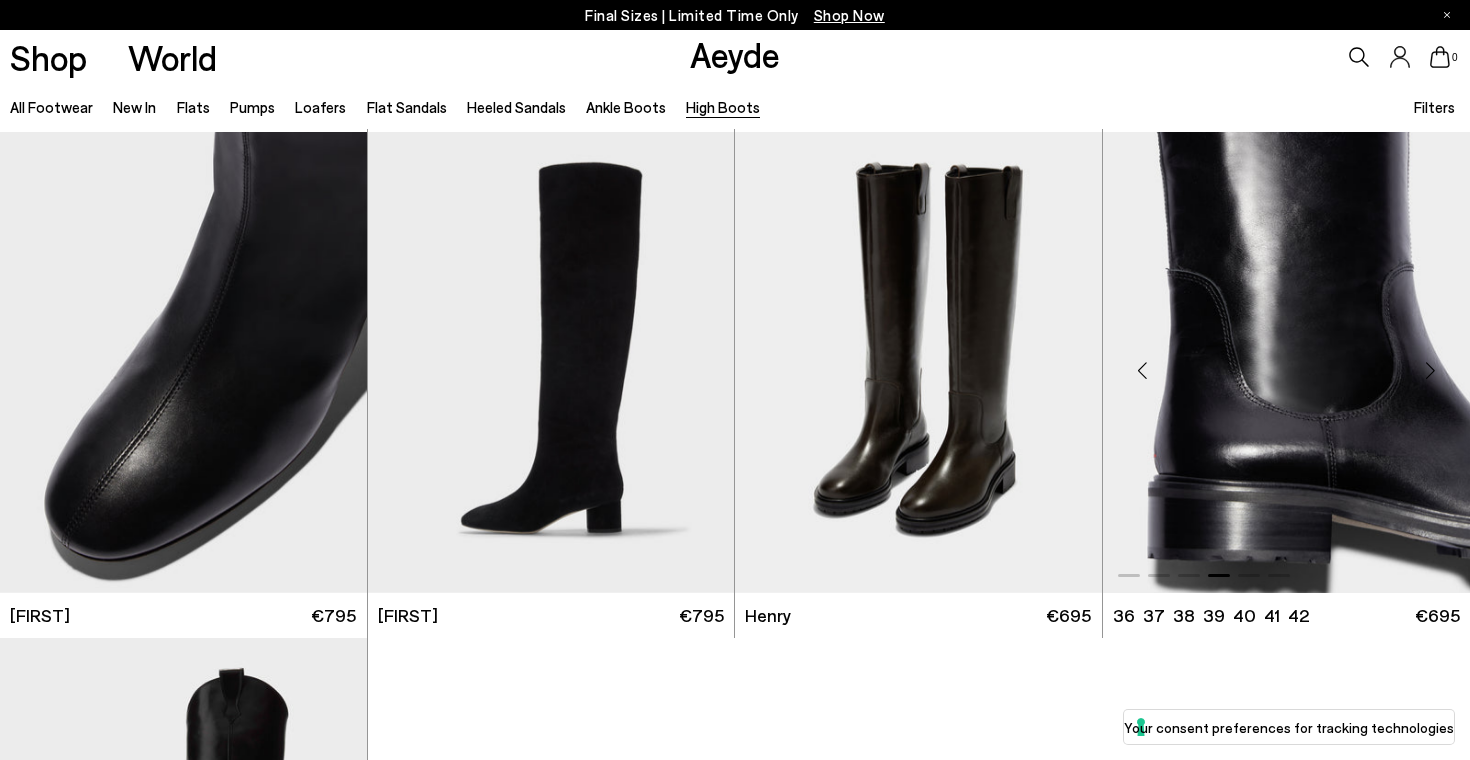 click at bounding box center [1430, 370] 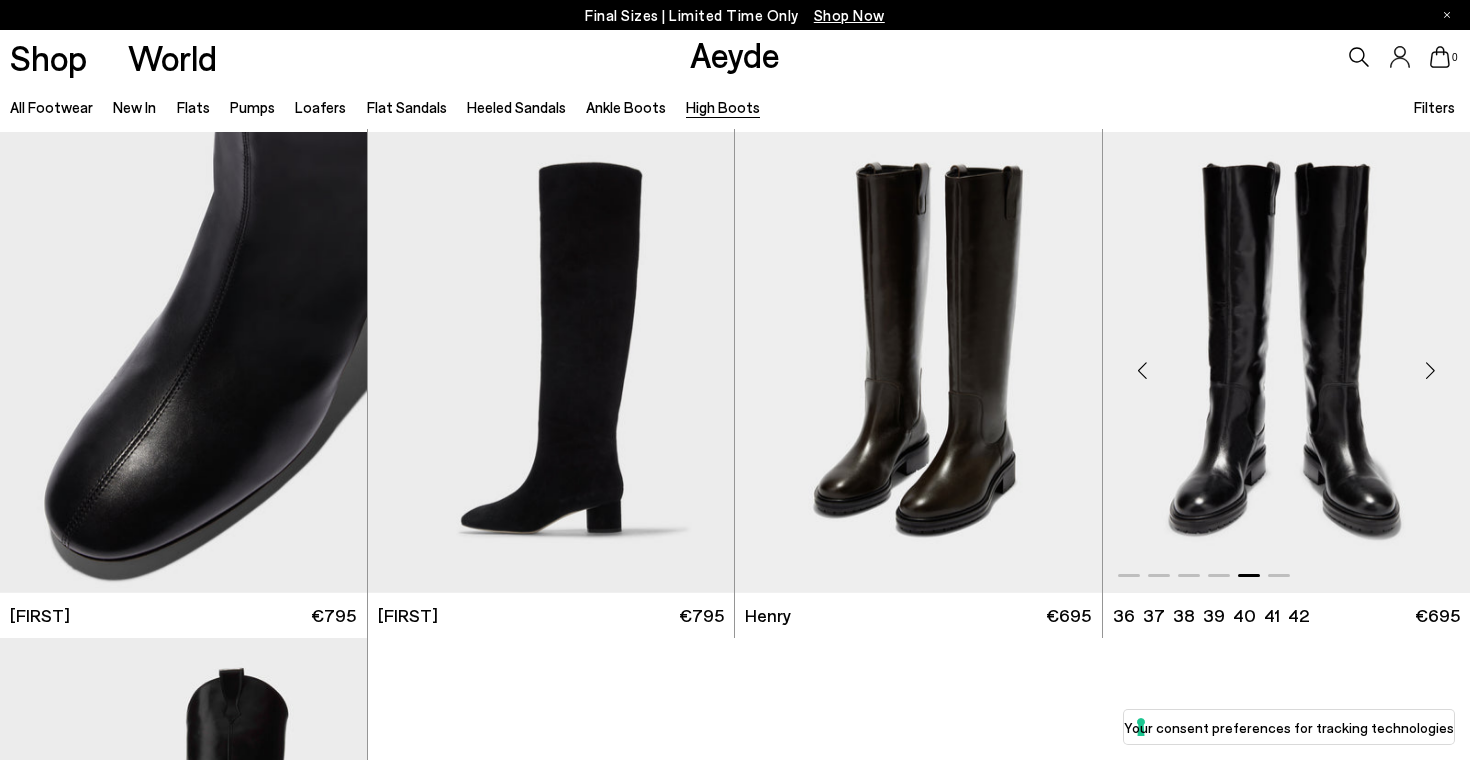 click at bounding box center (1430, 370) 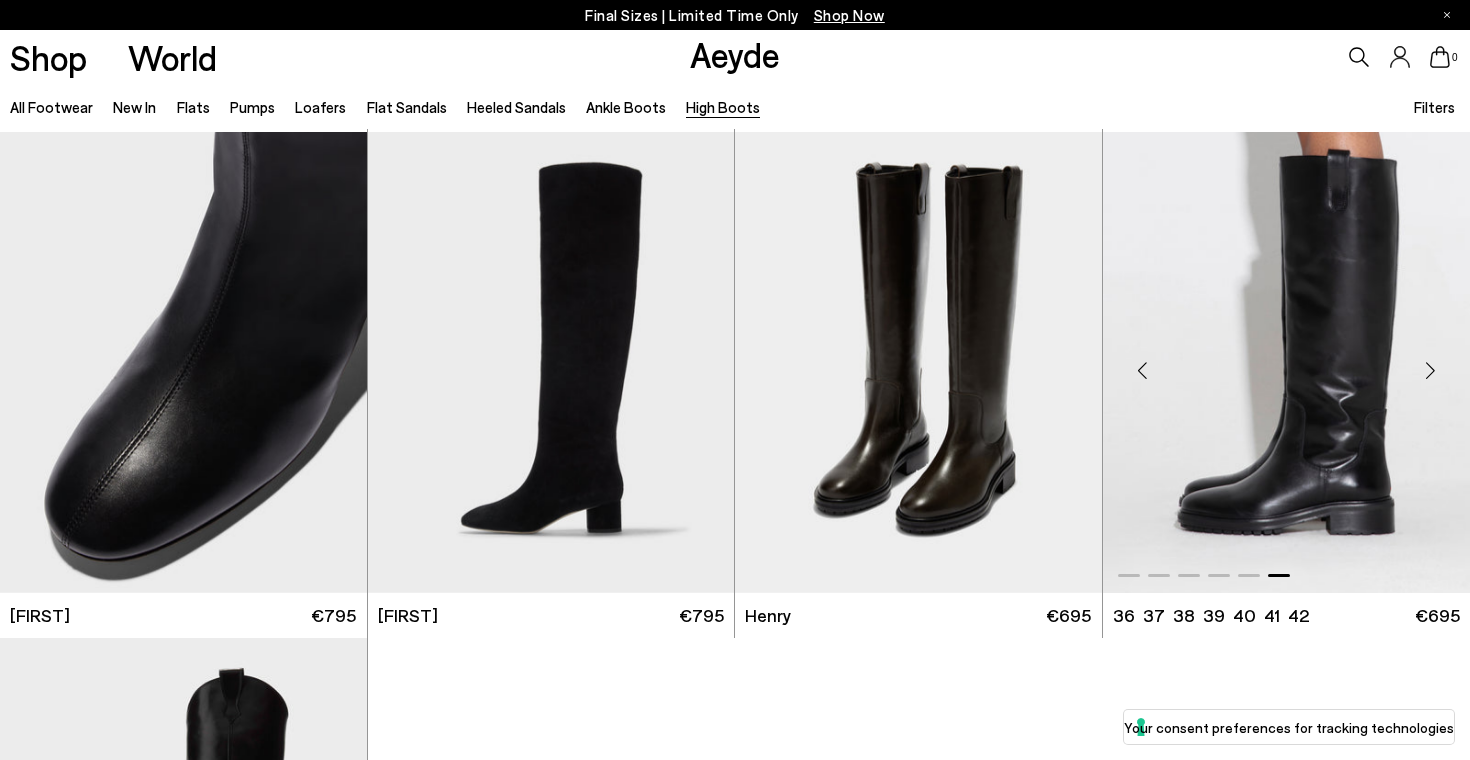 click at bounding box center [1430, 370] 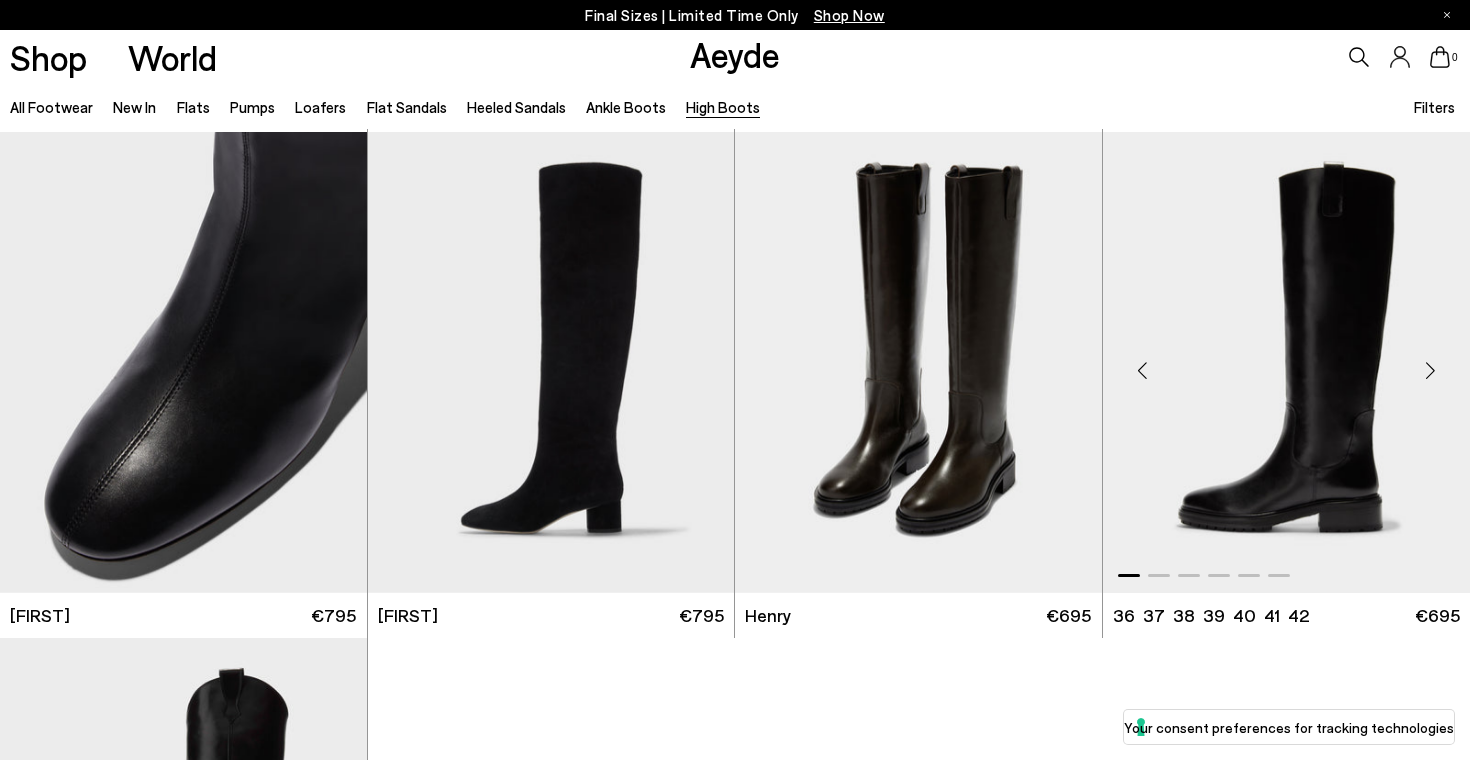 click at bounding box center [1430, 370] 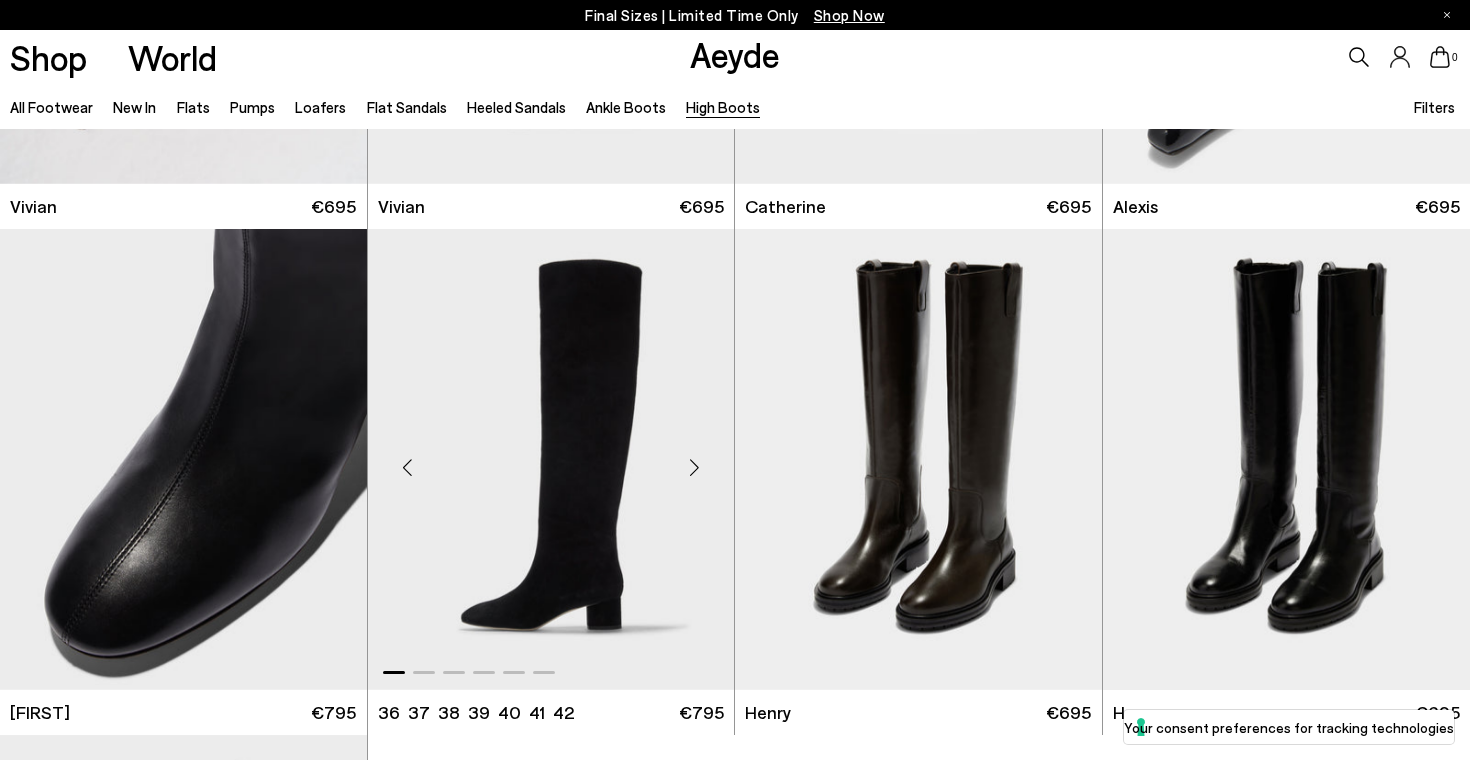 scroll, scrollTop: 0, scrollLeft: 0, axis: both 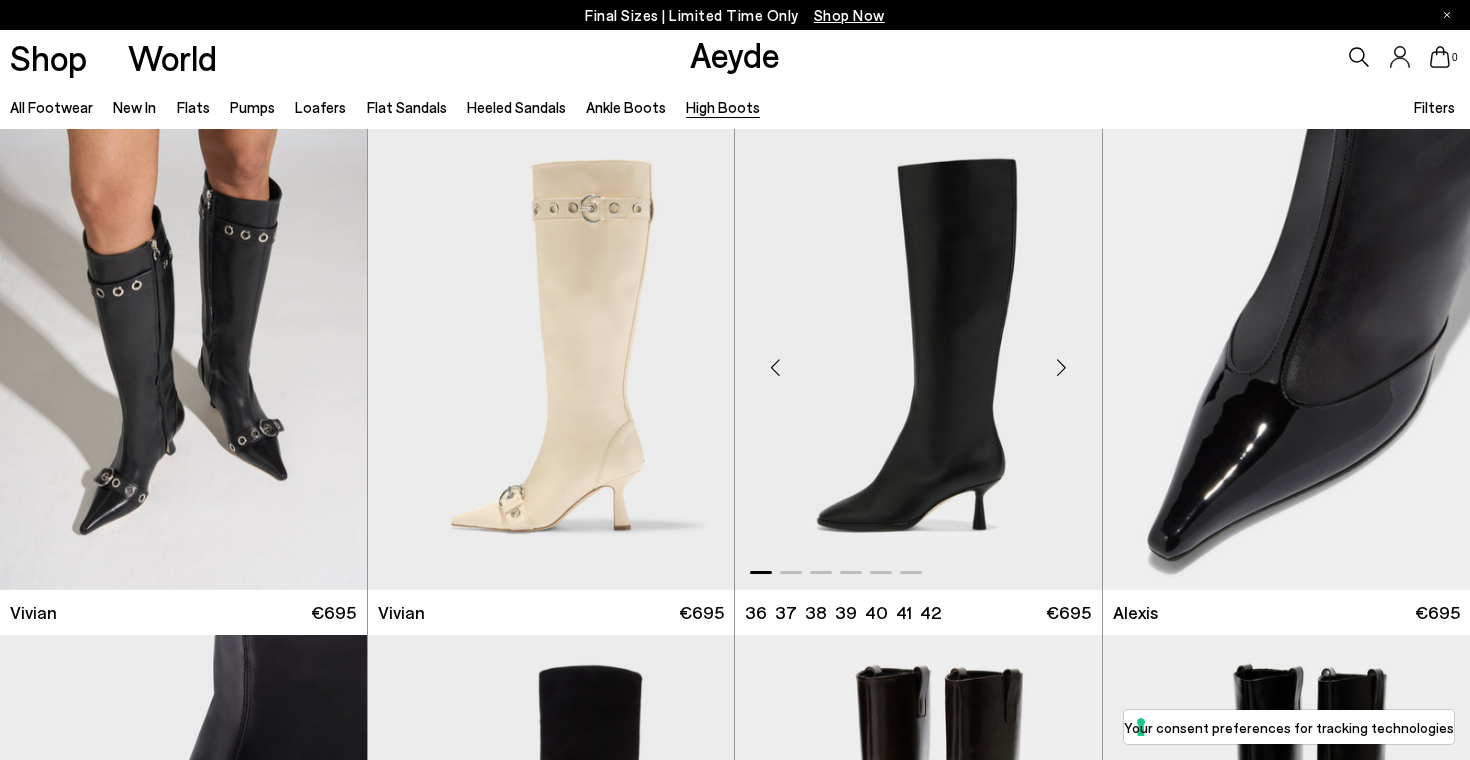 click at bounding box center [1062, 368] 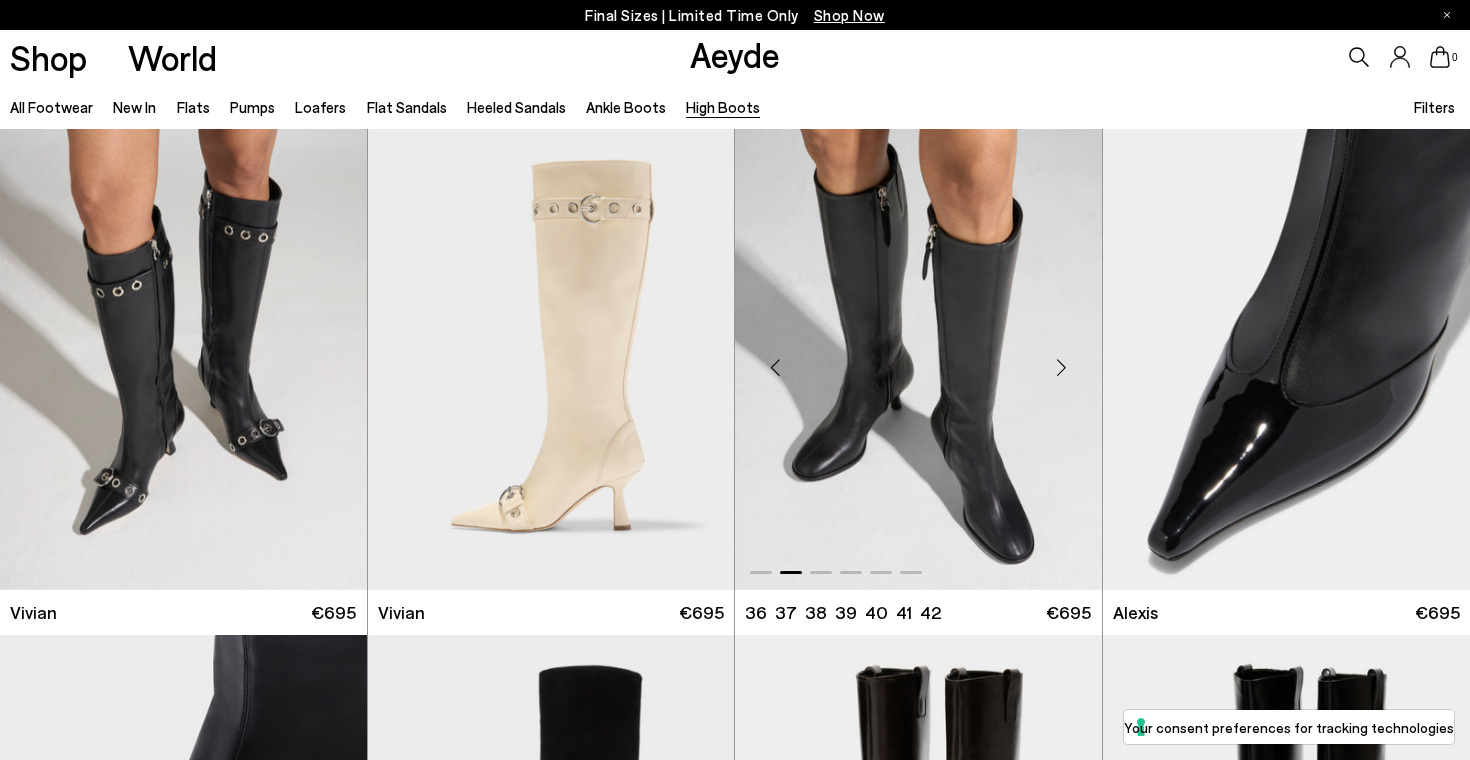 click at bounding box center [1062, 368] 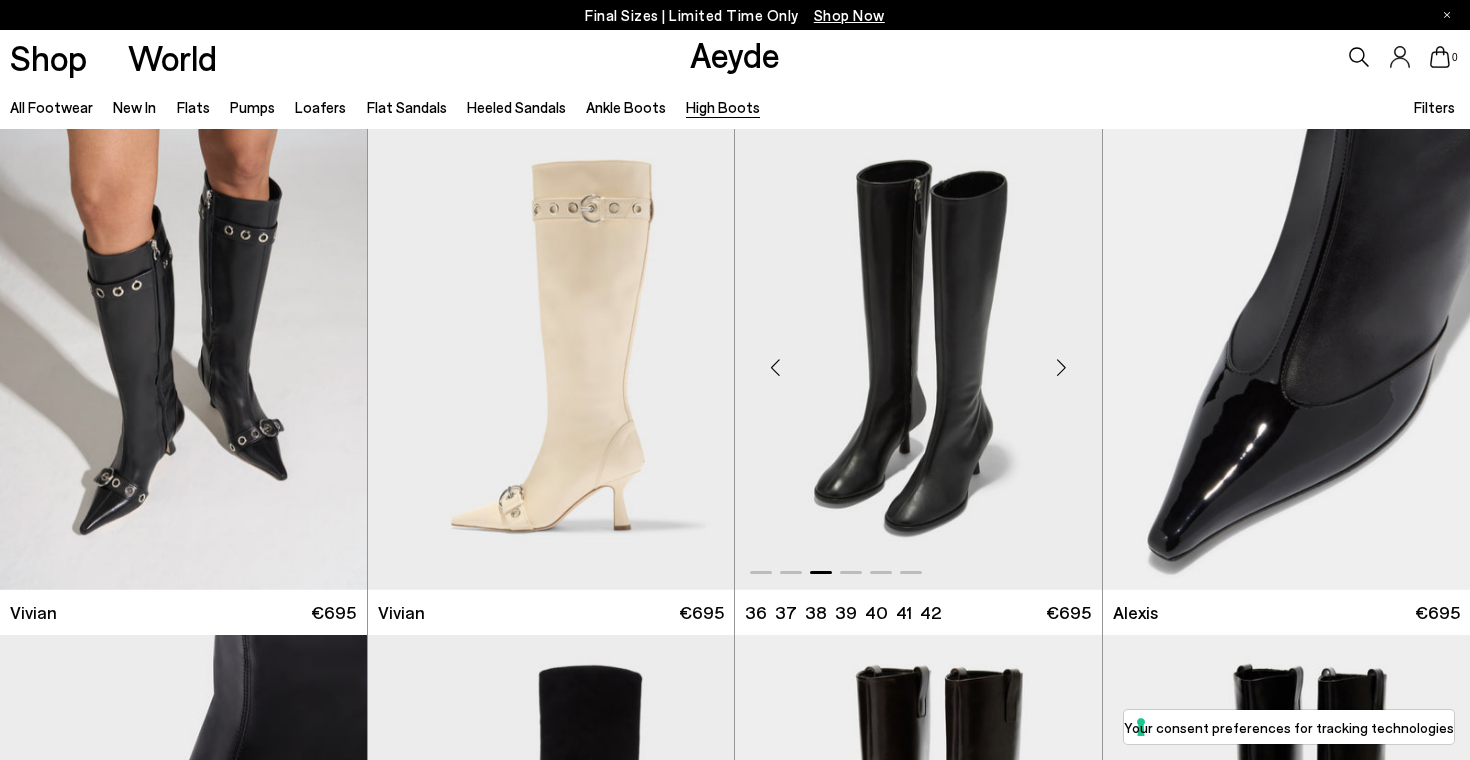 click at bounding box center [1062, 368] 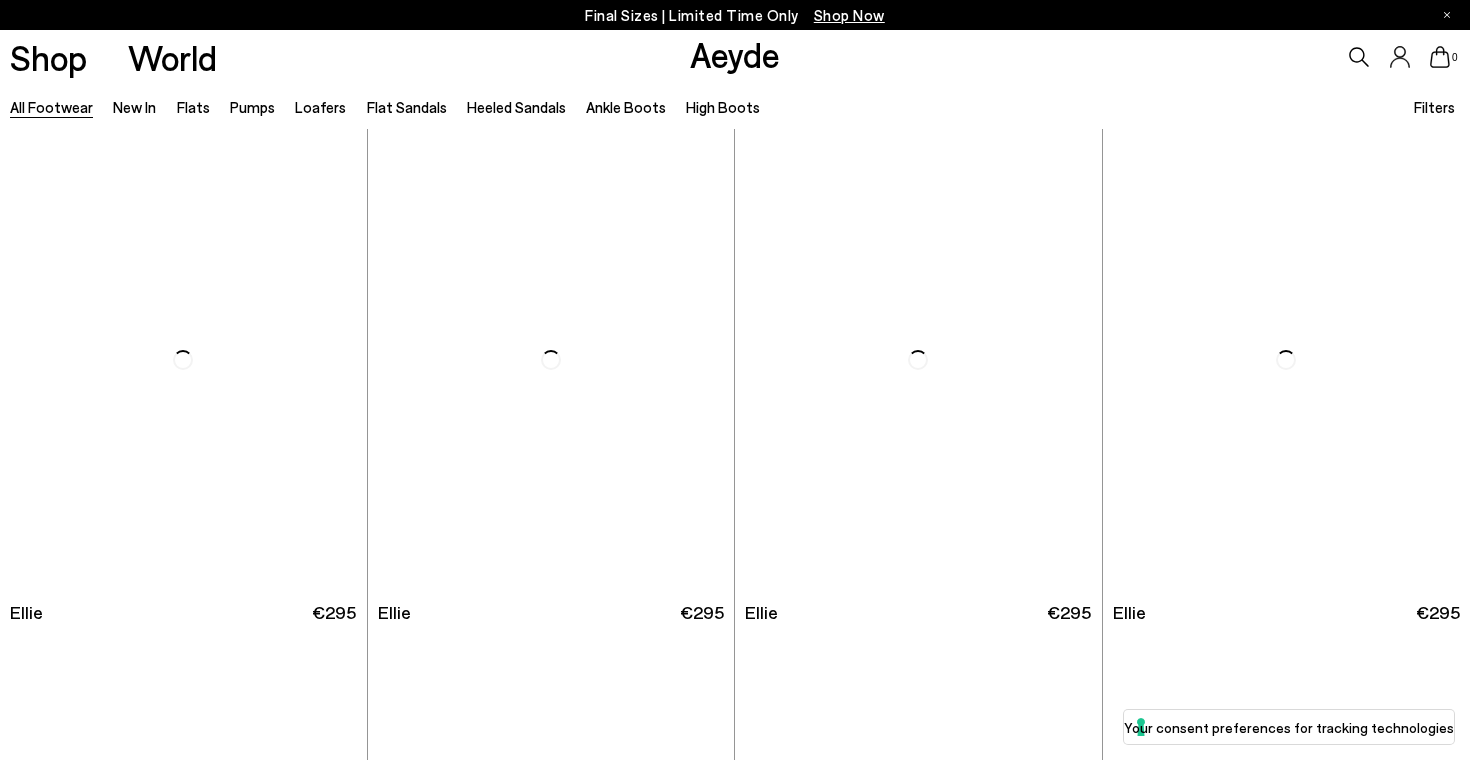 click at bounding box center [735, 380] 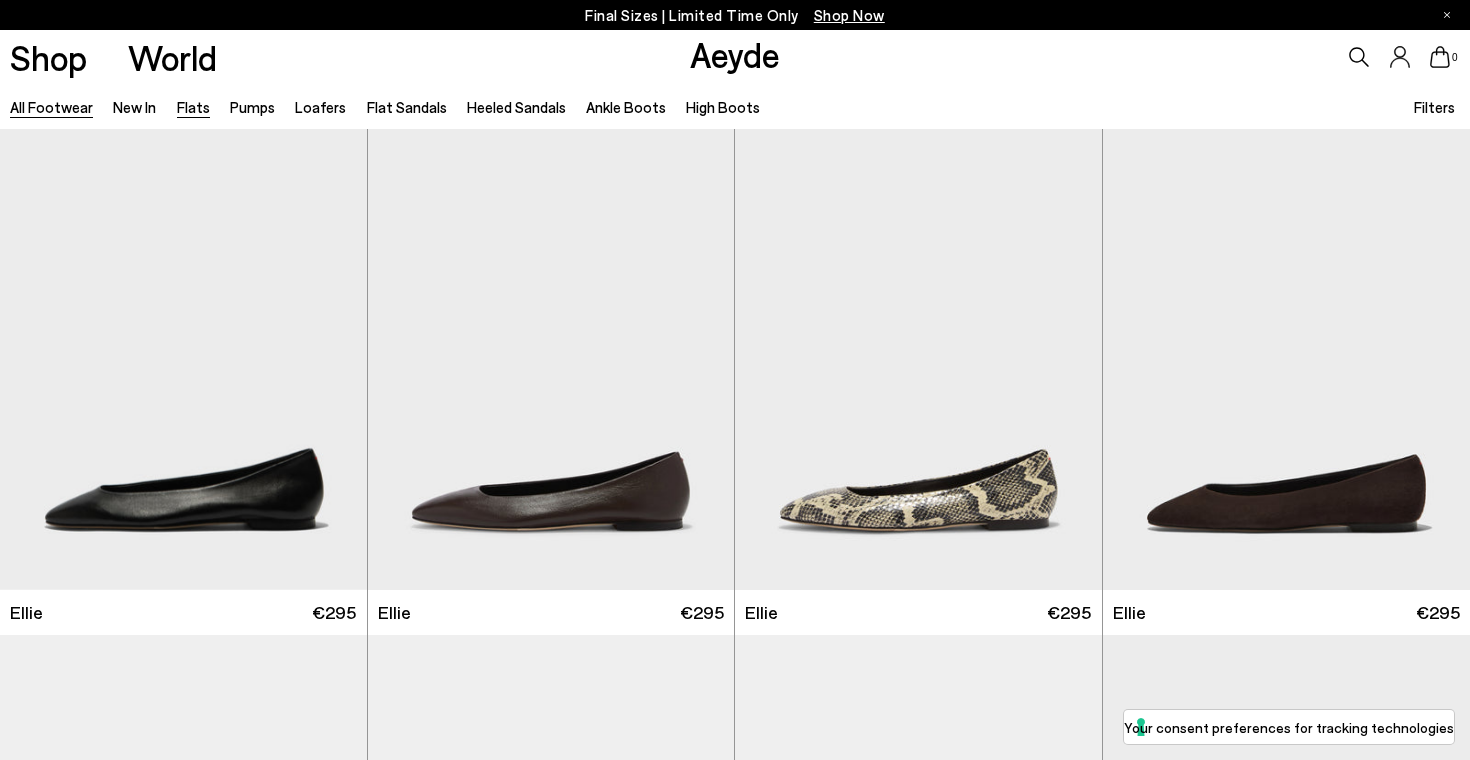 click on "Flats" at bounding box center (193, 107) 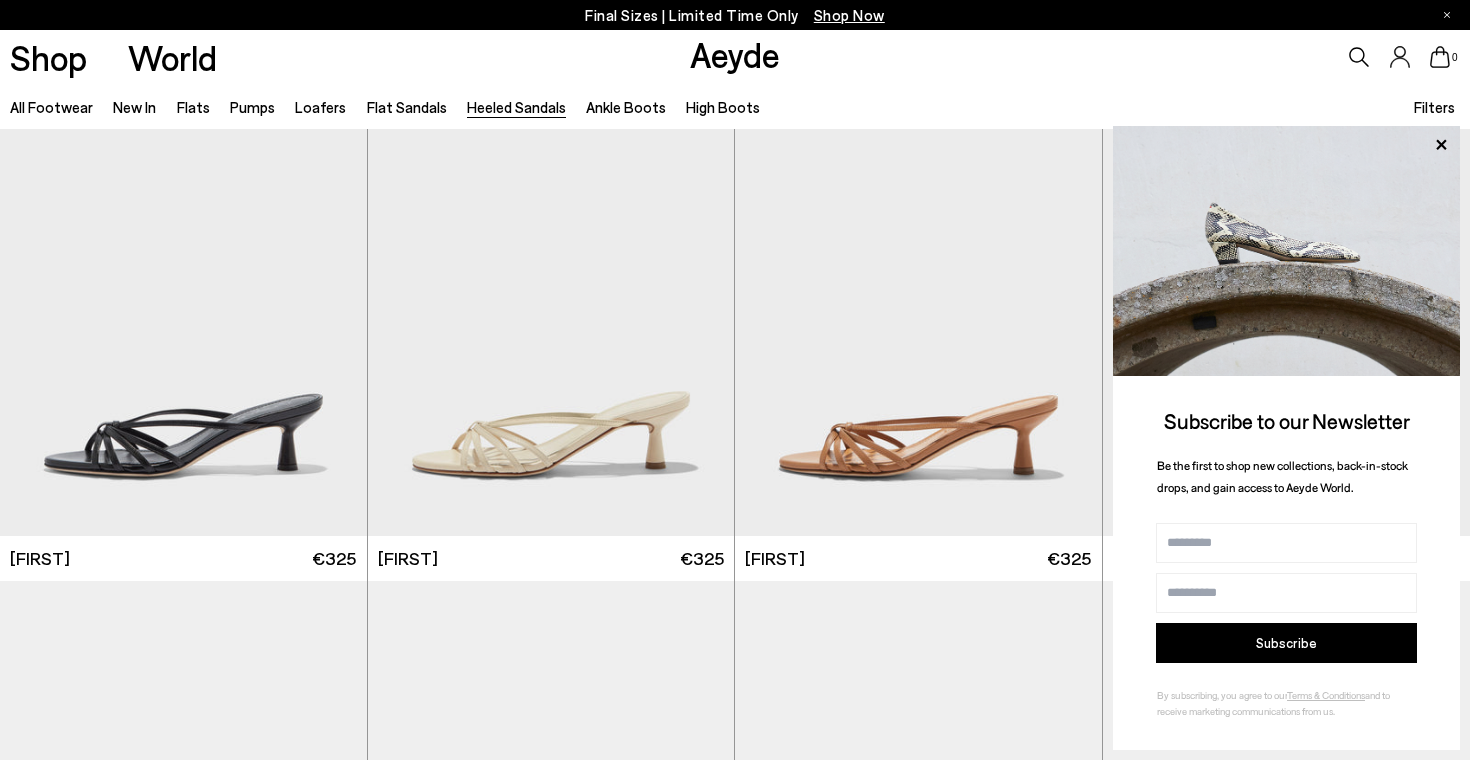 scroll, scrollTop: 0, scrollLeft: 0, axis: both 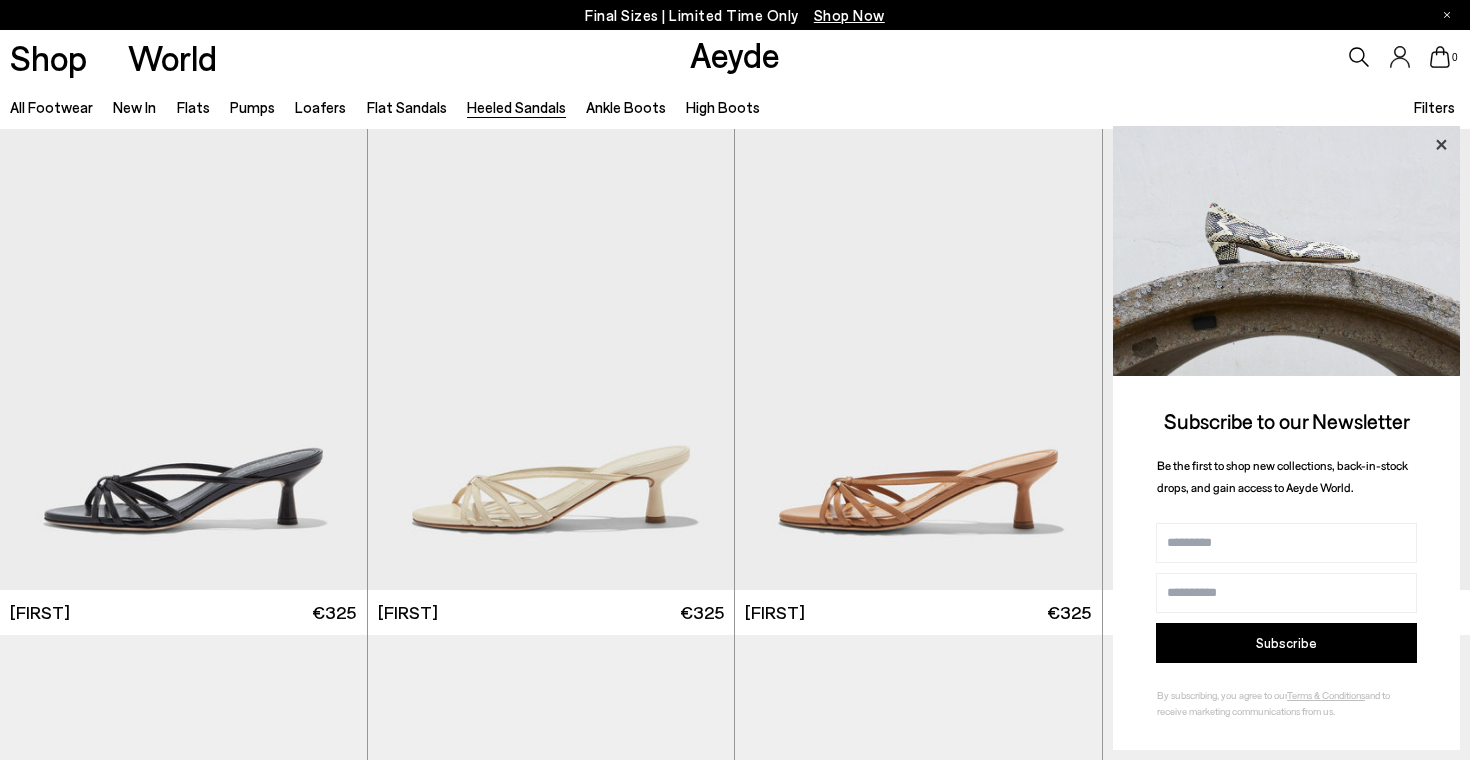 click 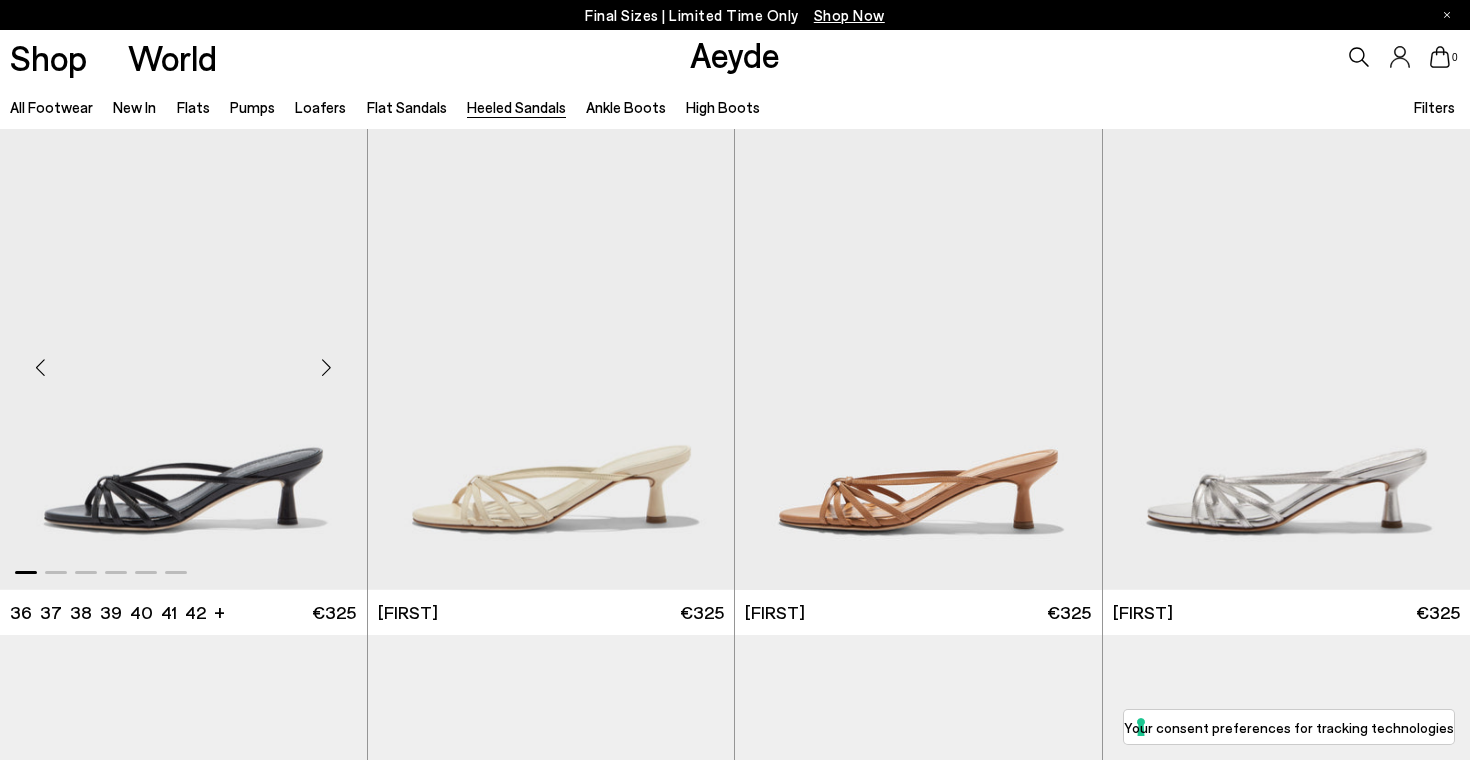 click at bounding box center (327, 368) 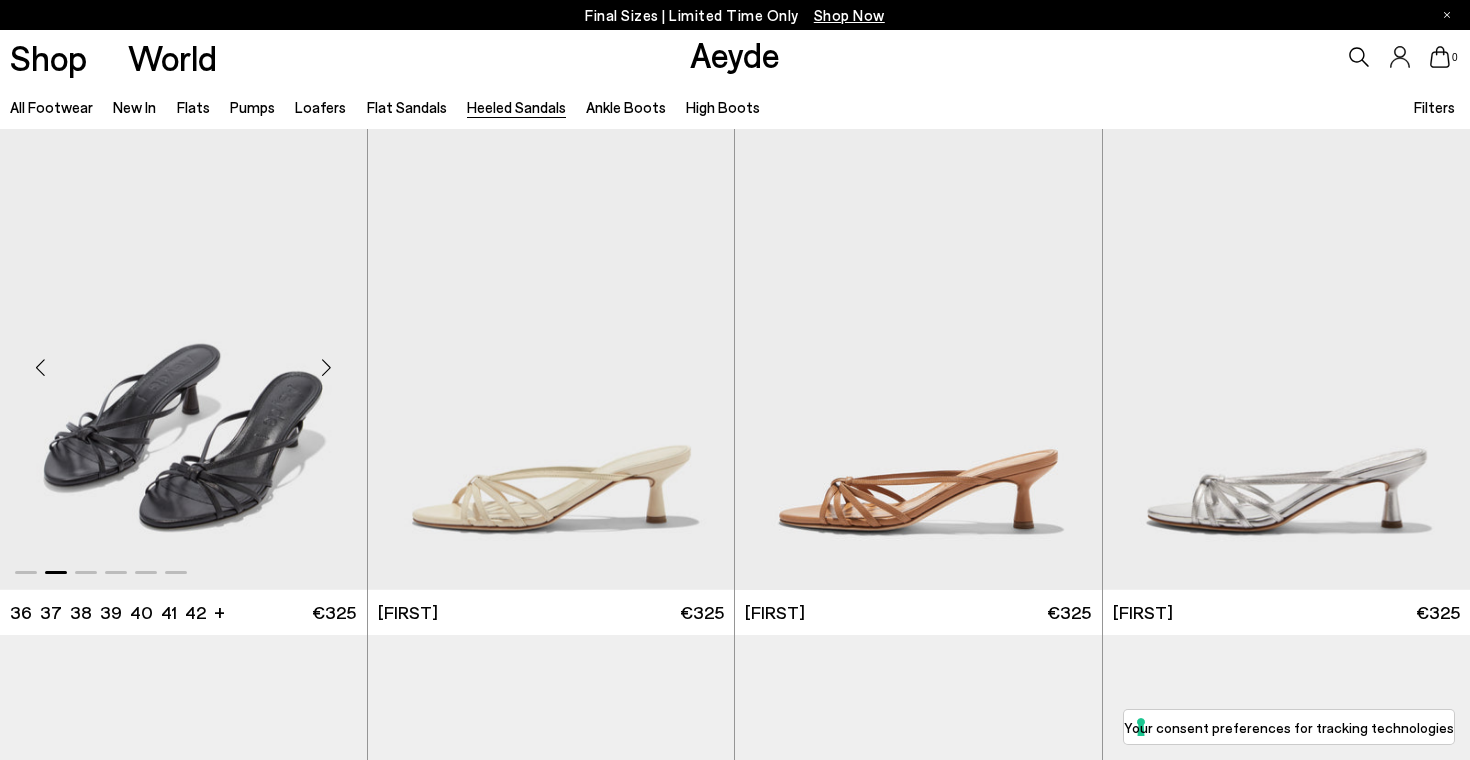 click at bounding box center [327, 368] 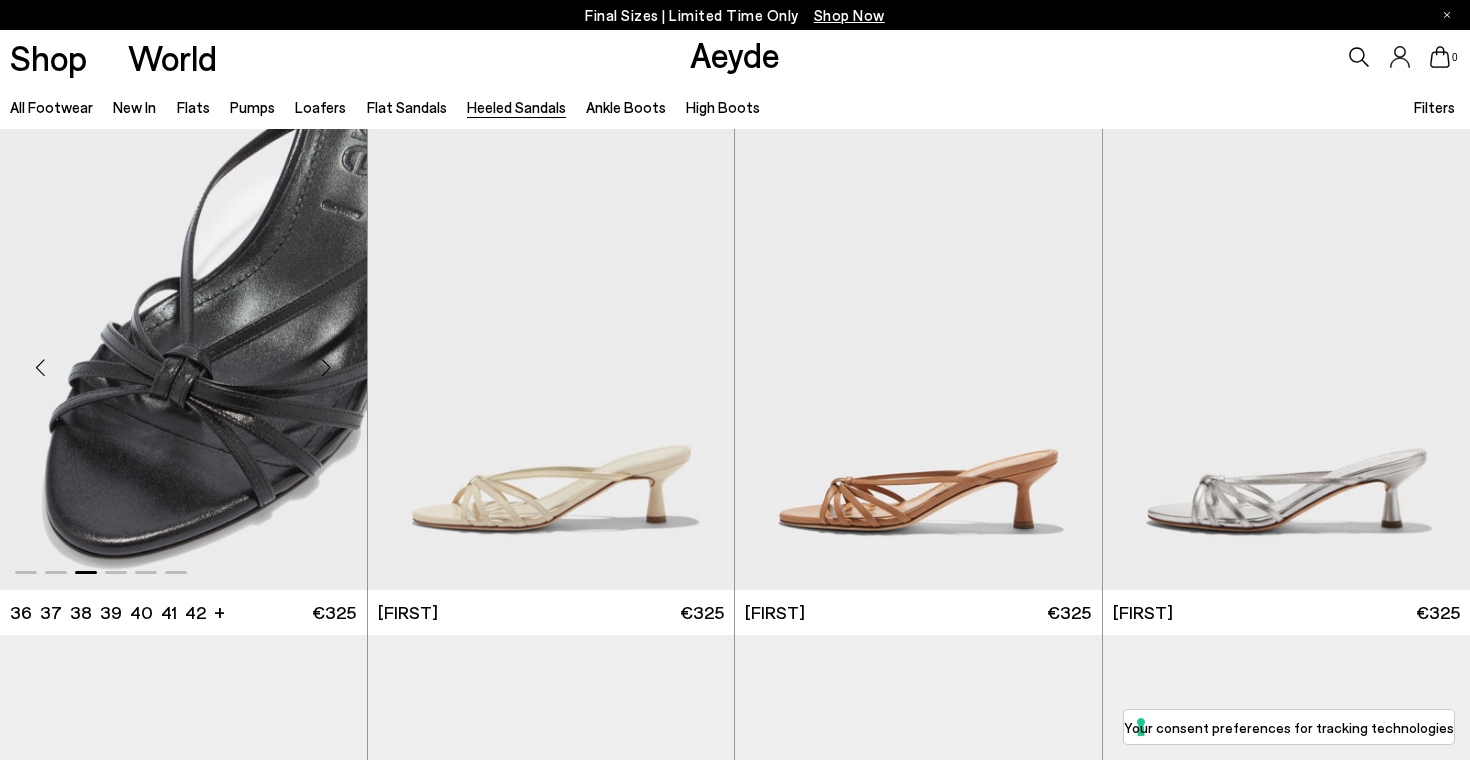 click at bounding box center (327, 368) 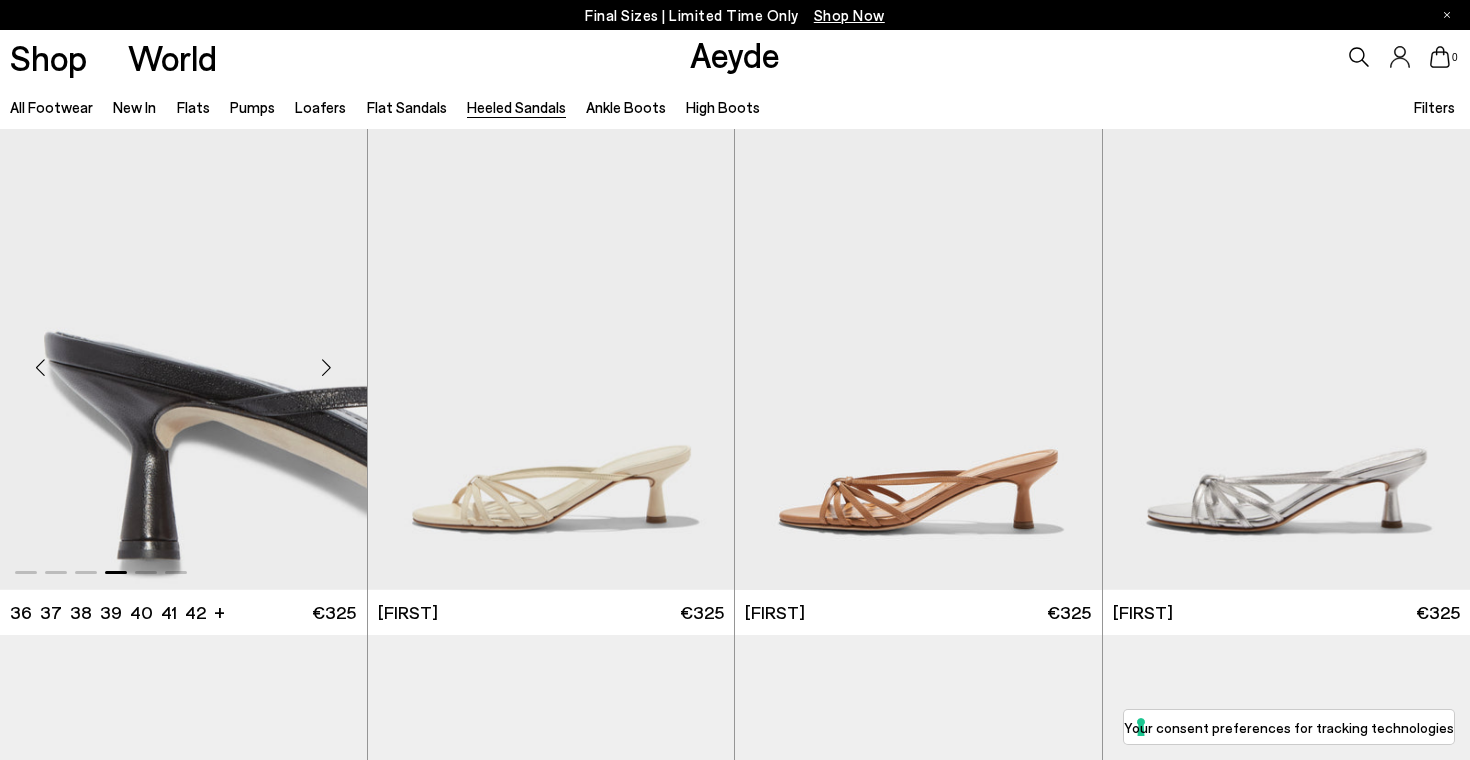 click at bounding box center [327, 368] 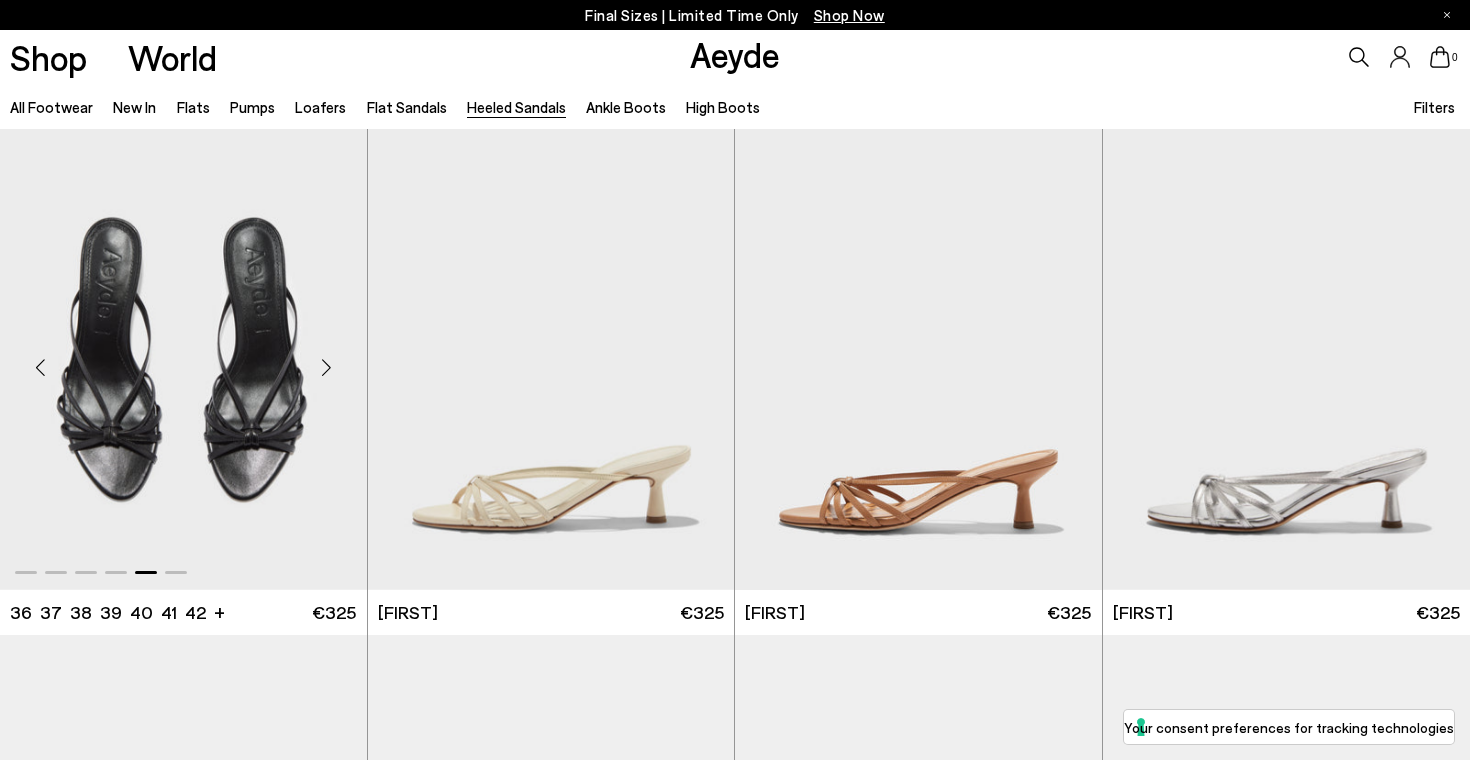 click at bounding box center [327, 368] 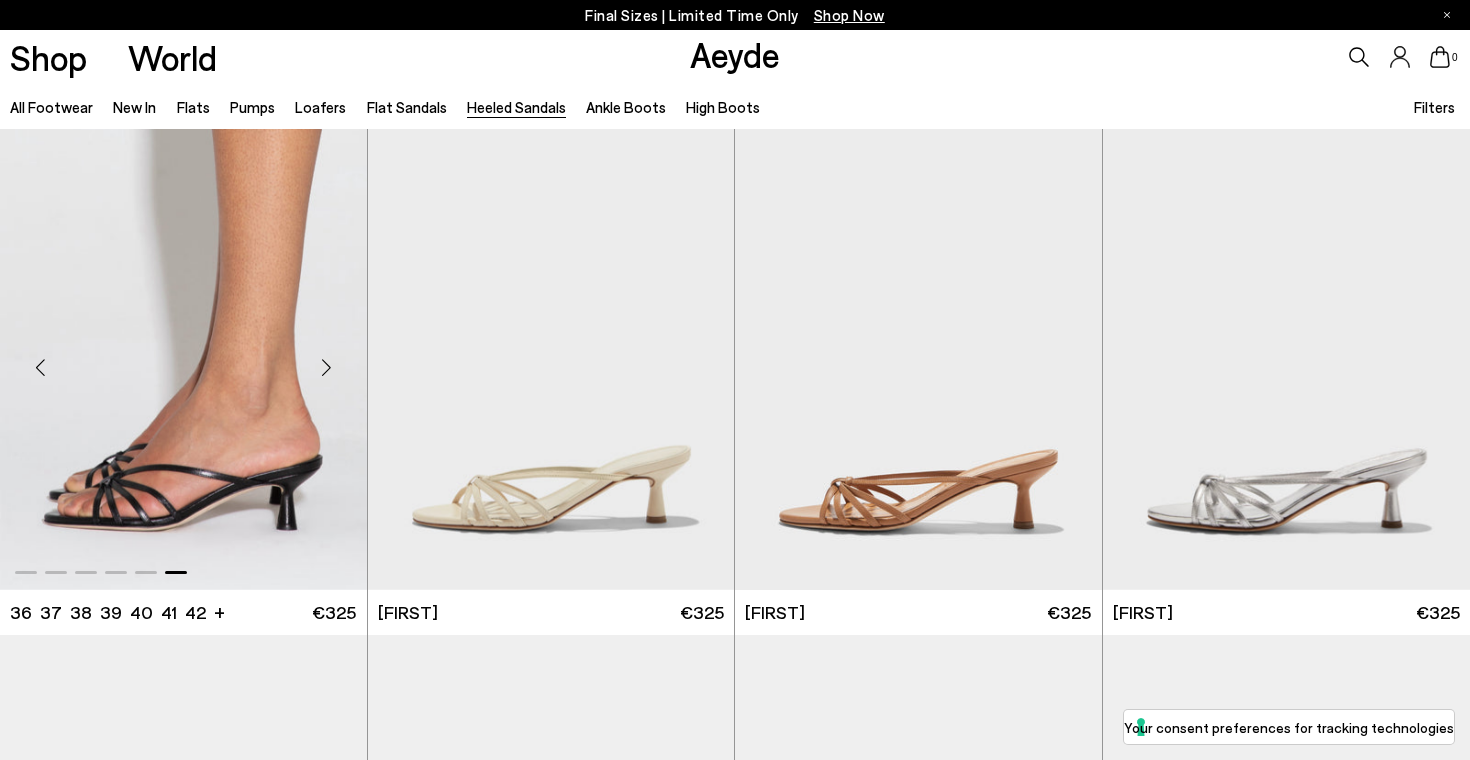 click at bounding box center (327, 368) 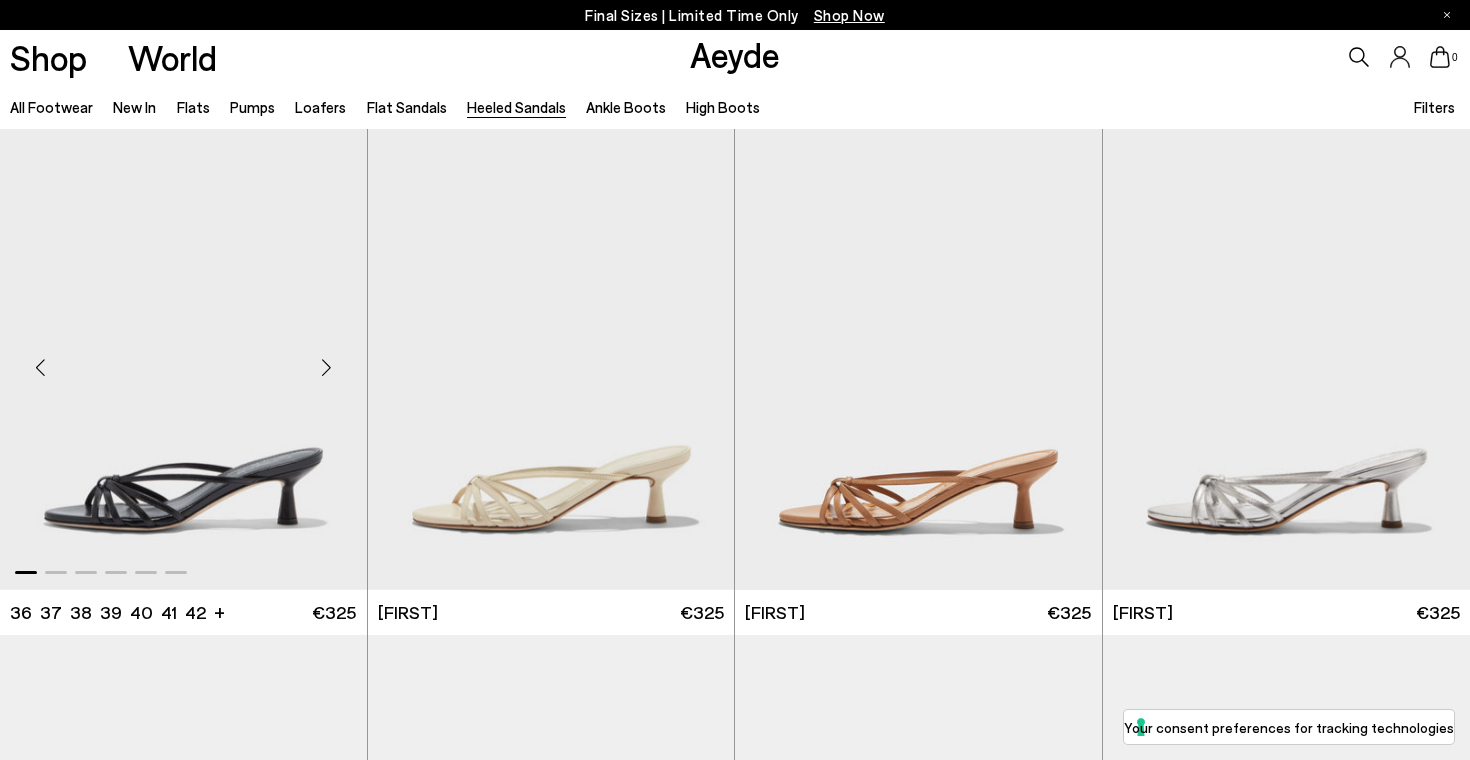 click at bounding box center (327, 368) 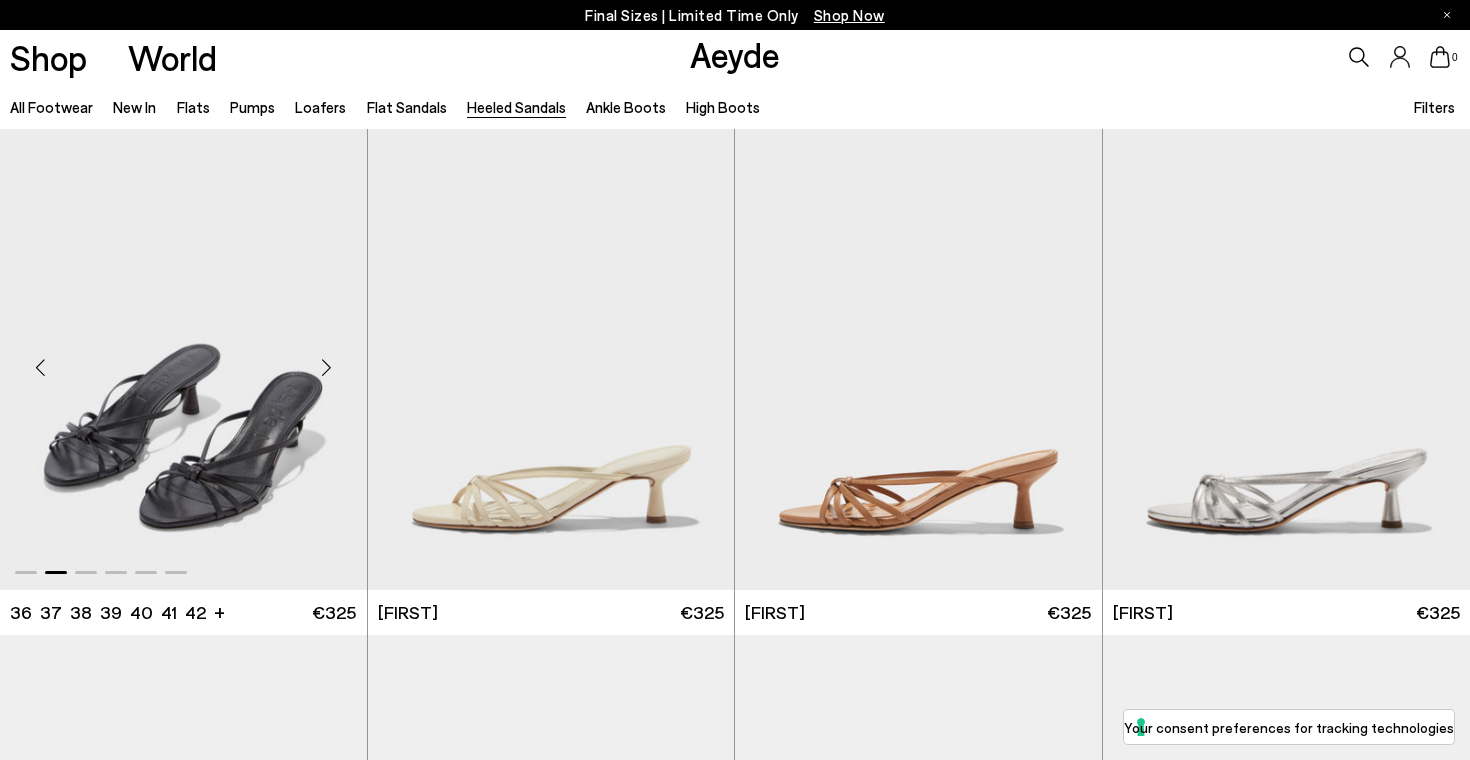 click at bounding box center [327, 368] 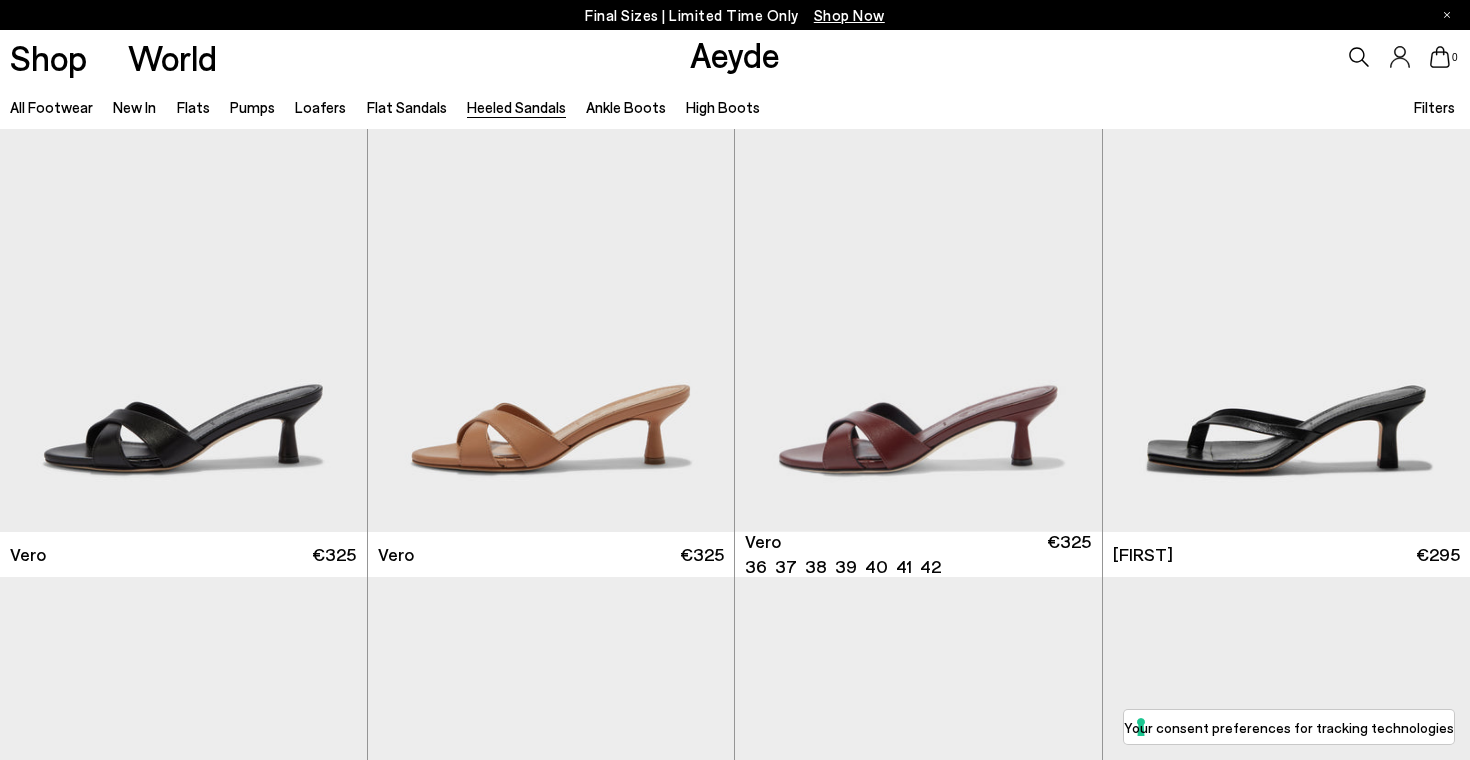 scroll, scrollTop: 1071, scrollLeft: 0, axis: vertical 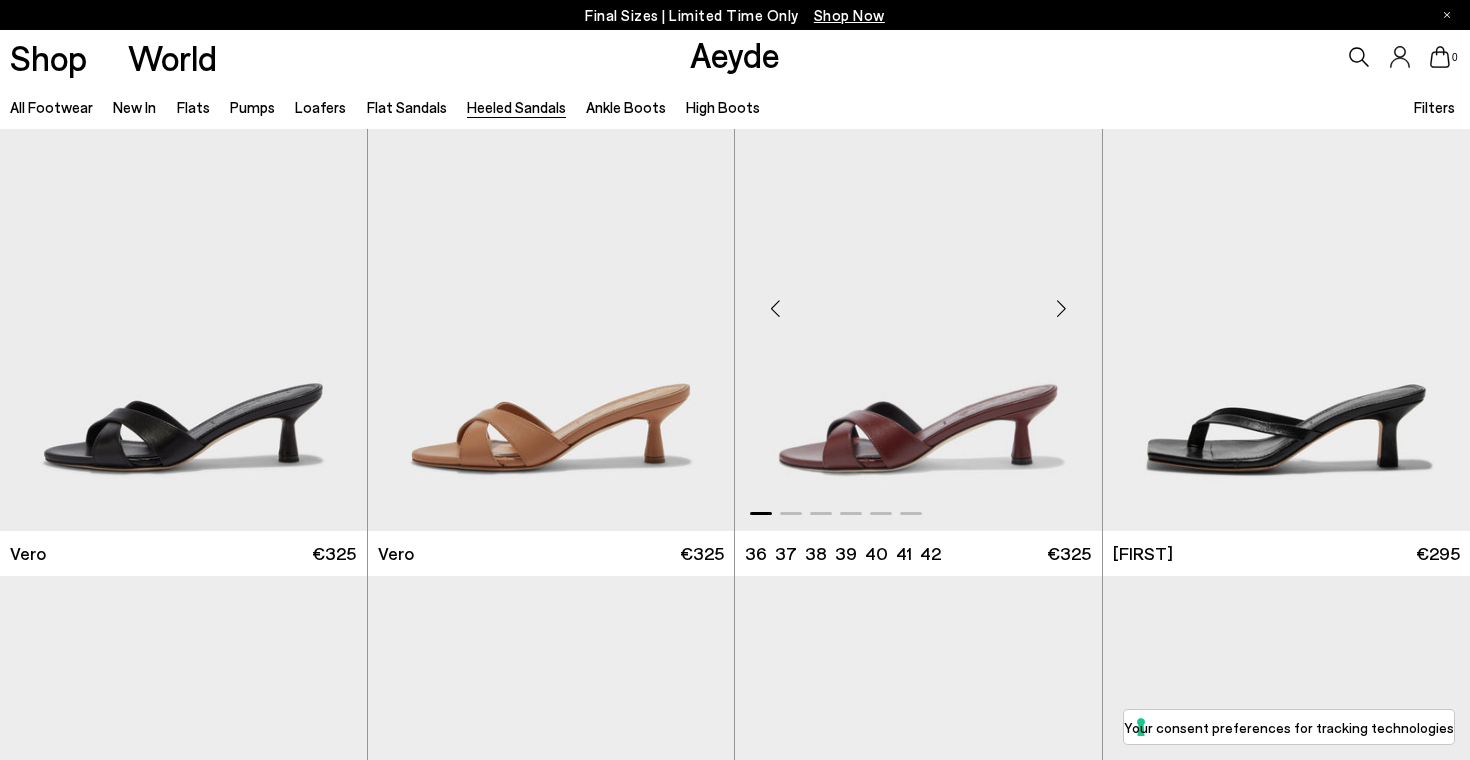 click at bounding box center [1062, 308] 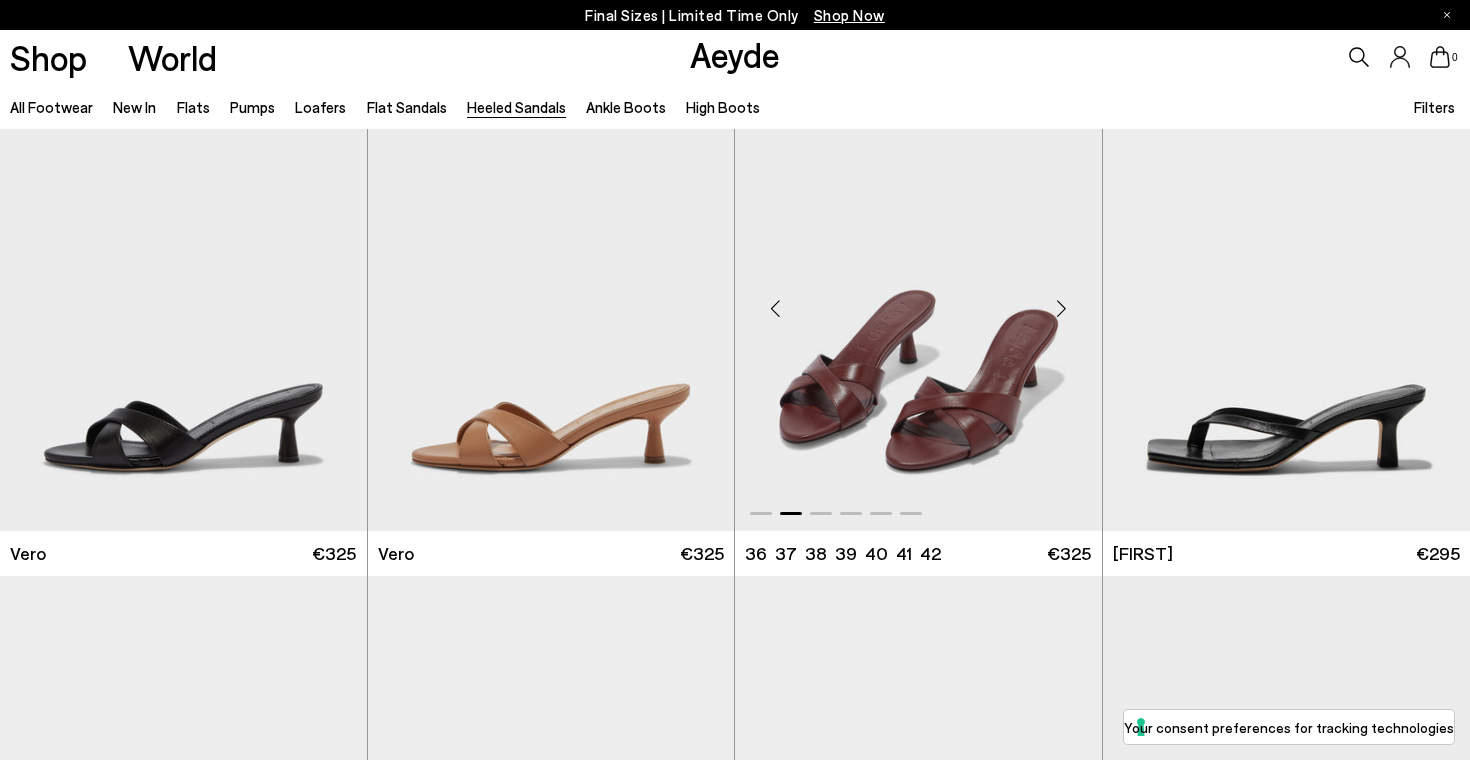 click at bounding box center (1062, 308) 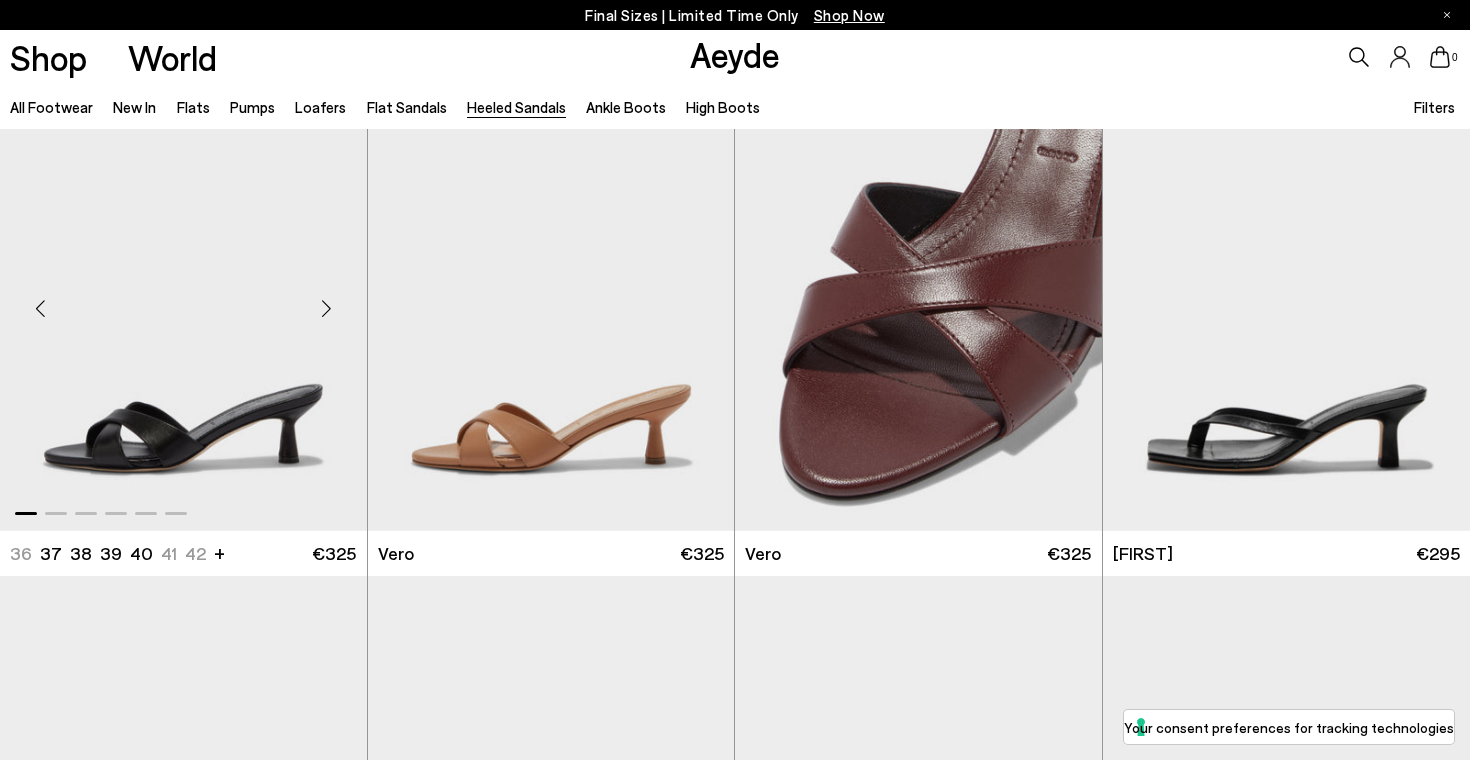 click at bounding box center (327, 308) 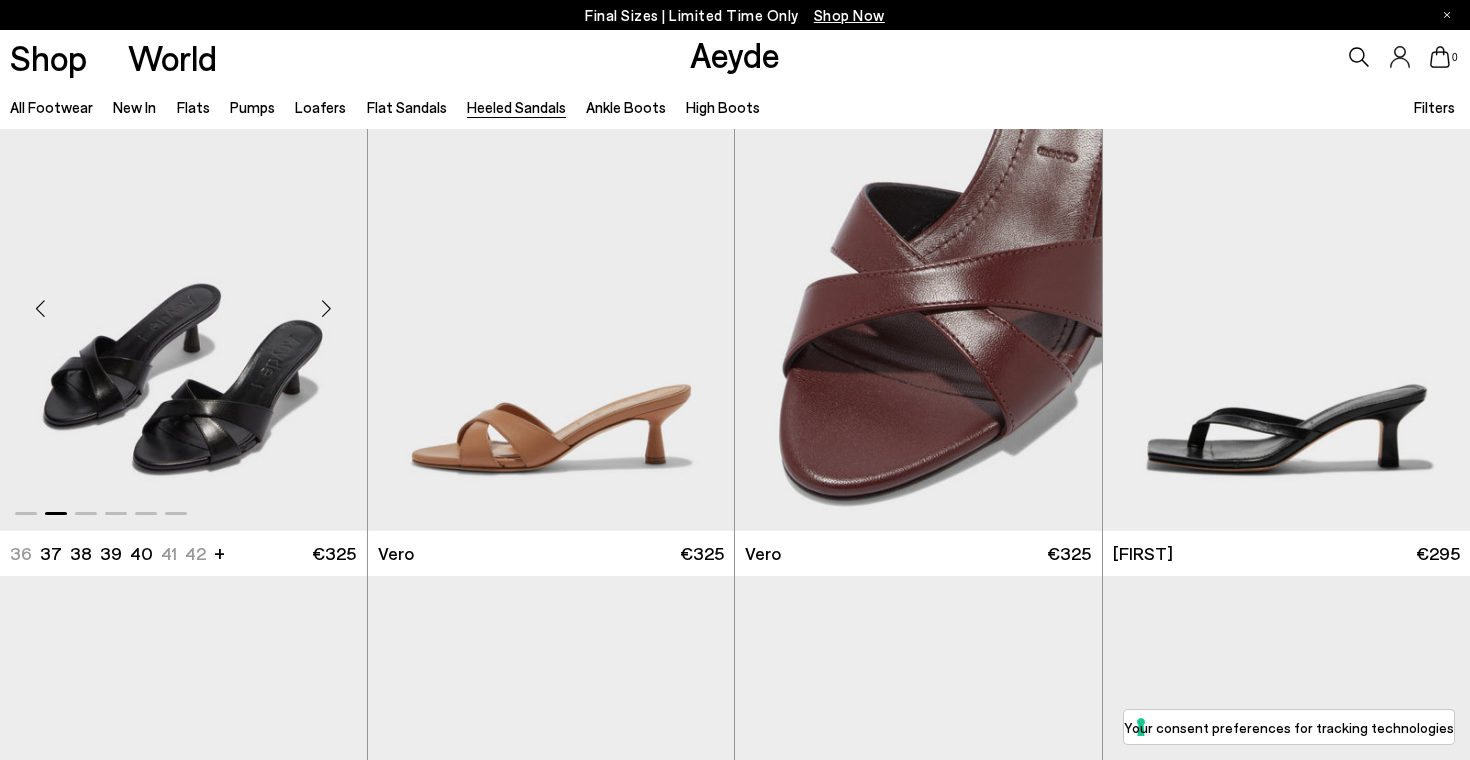 click at bounding box center (327, 308) 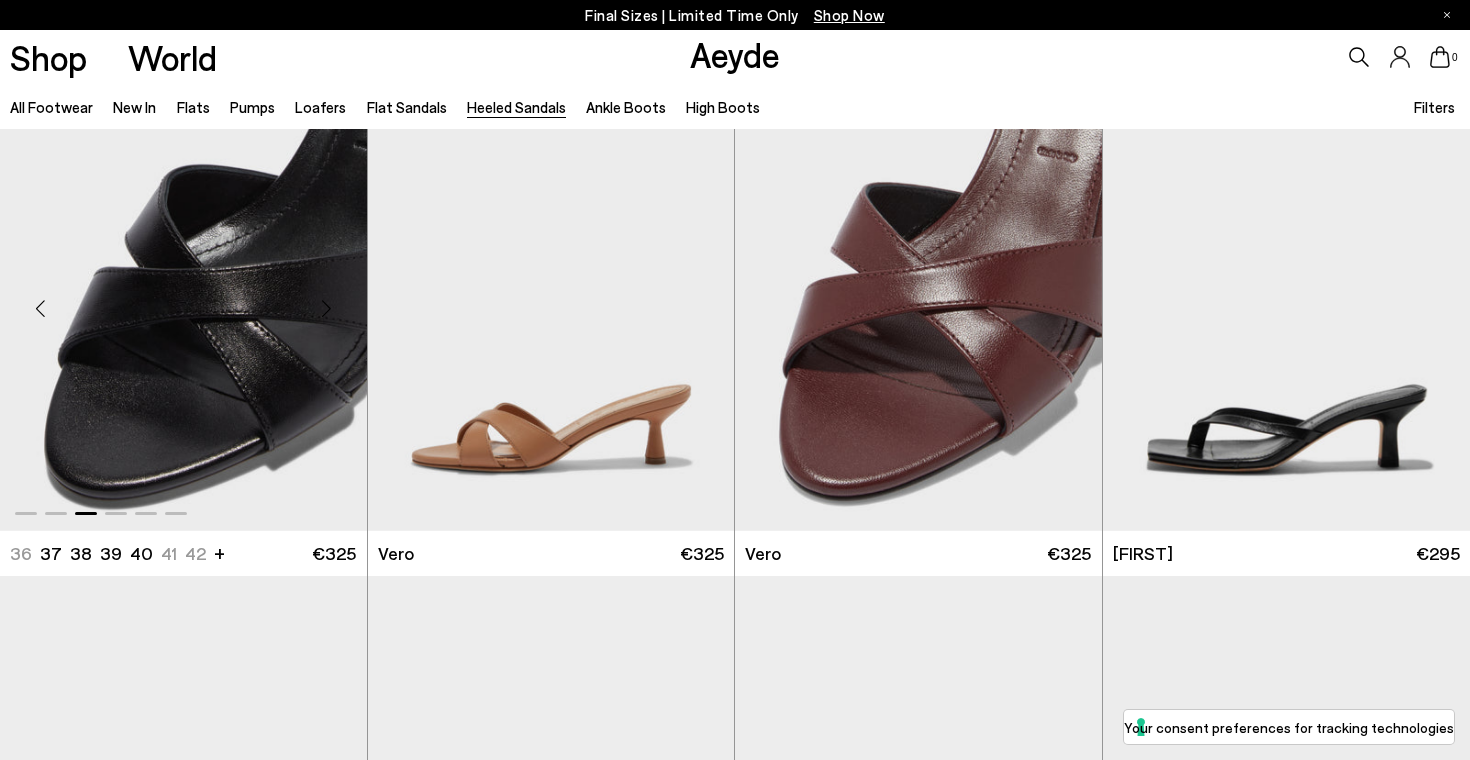 click at bounding box center [327, 308] 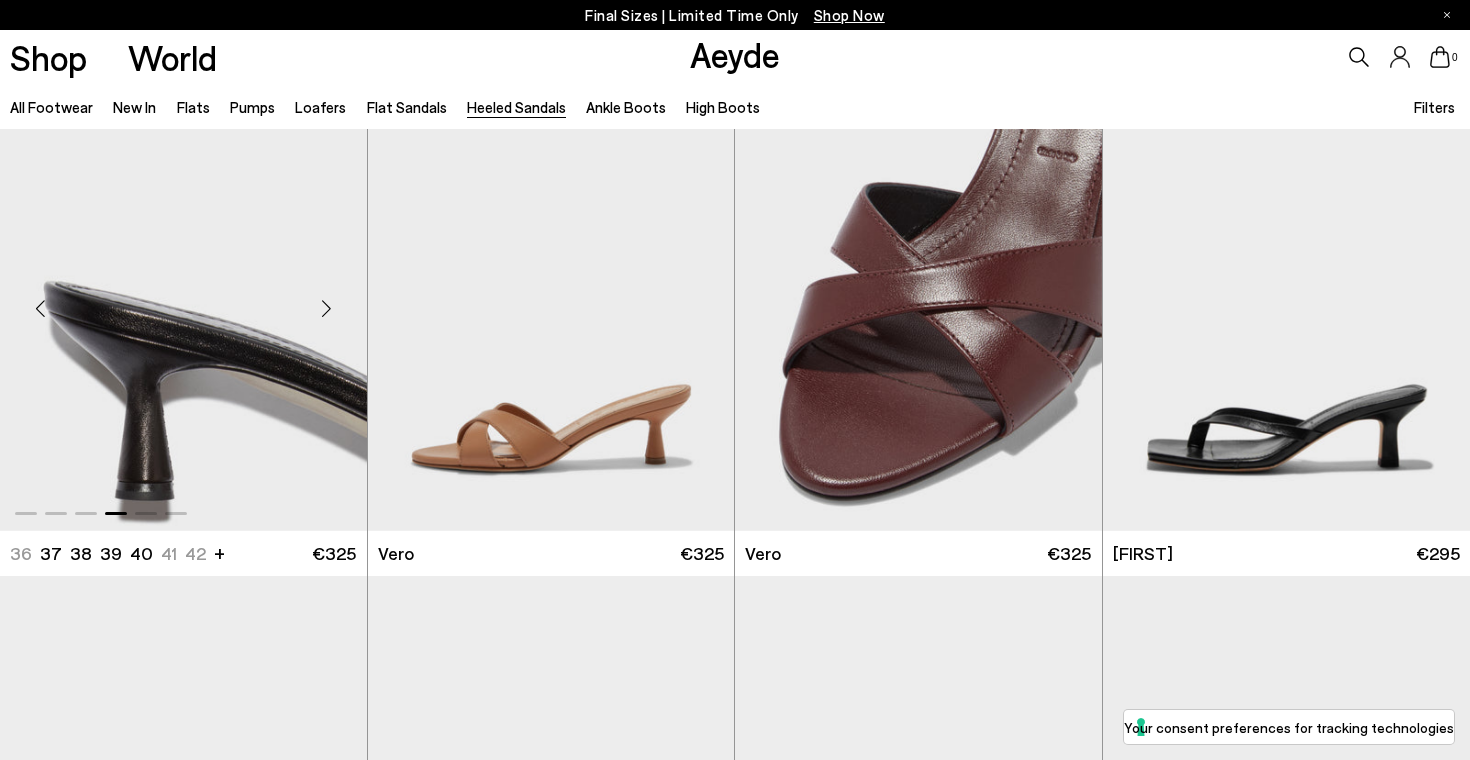 click at bounding box center (327, 308) 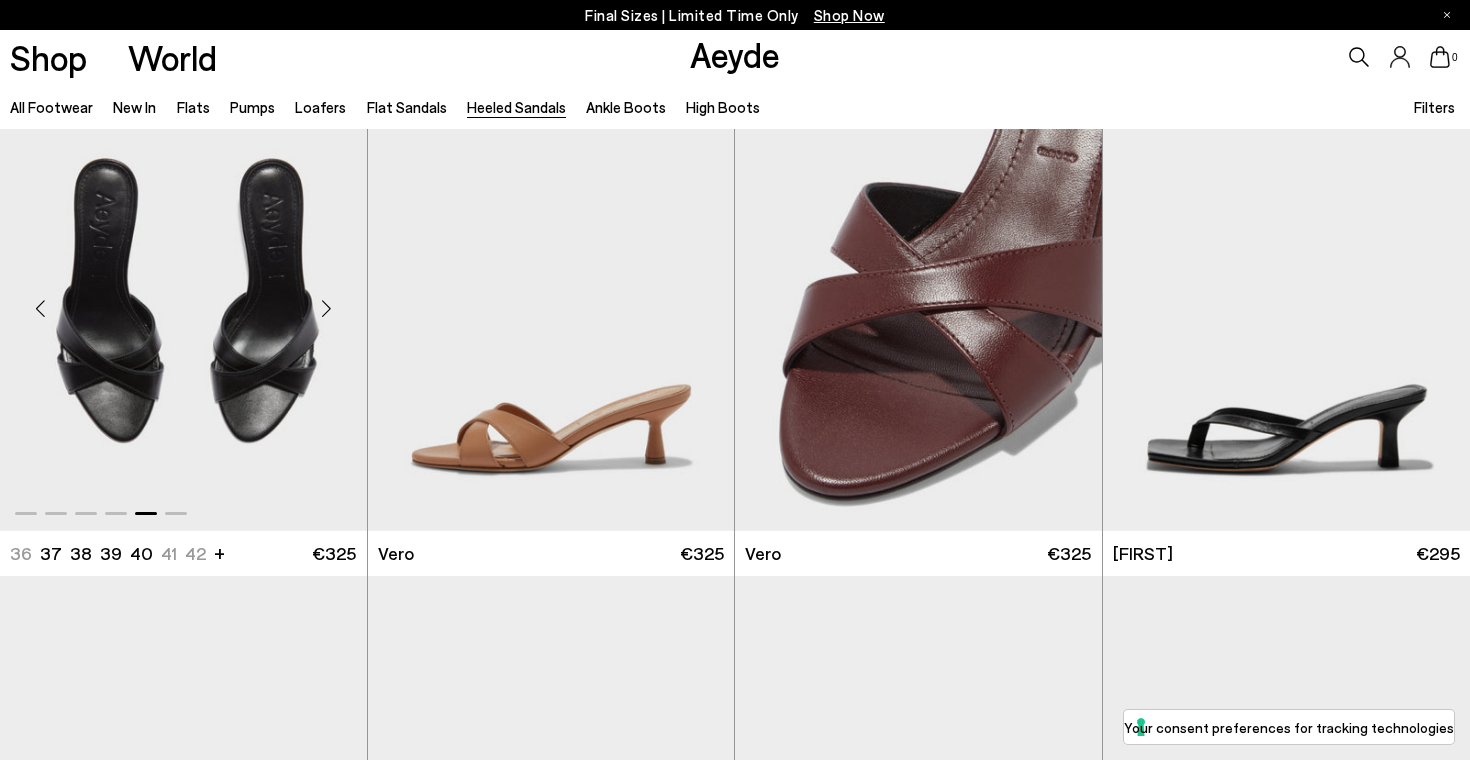 click at bounding box center (327, 308) 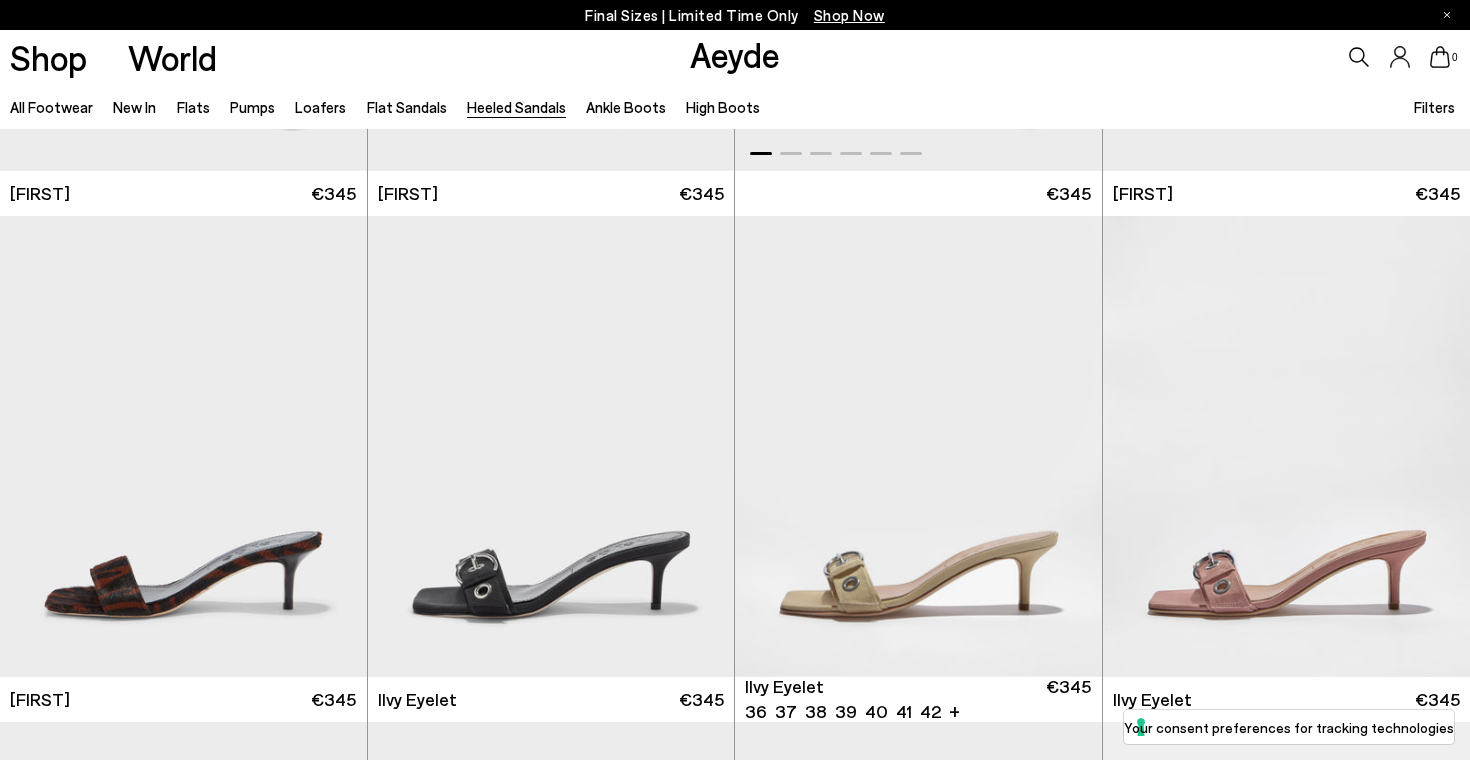 scroll, scrollTop: 3108, scrollLeft: 0, axis: vertical 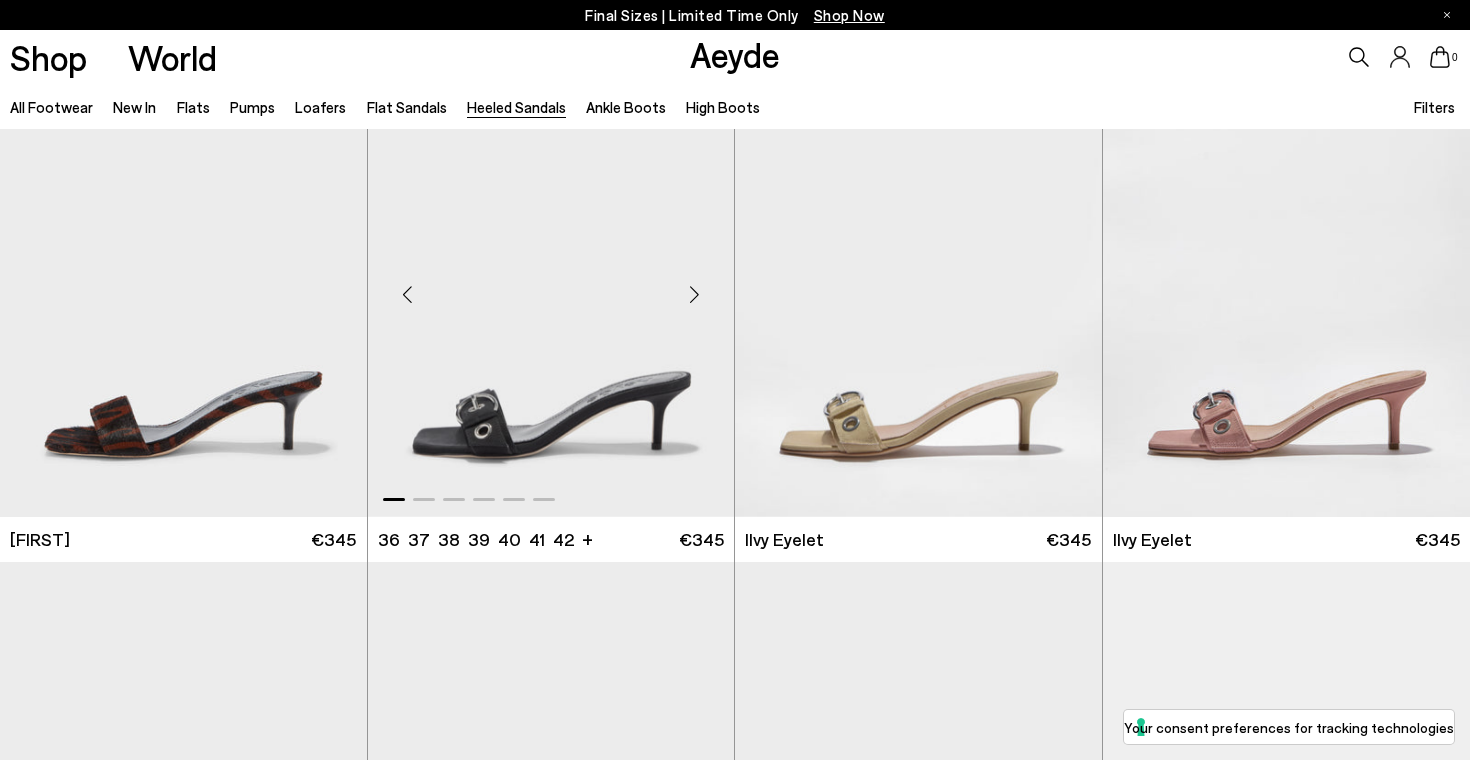 click at bounding box center (694, 294) 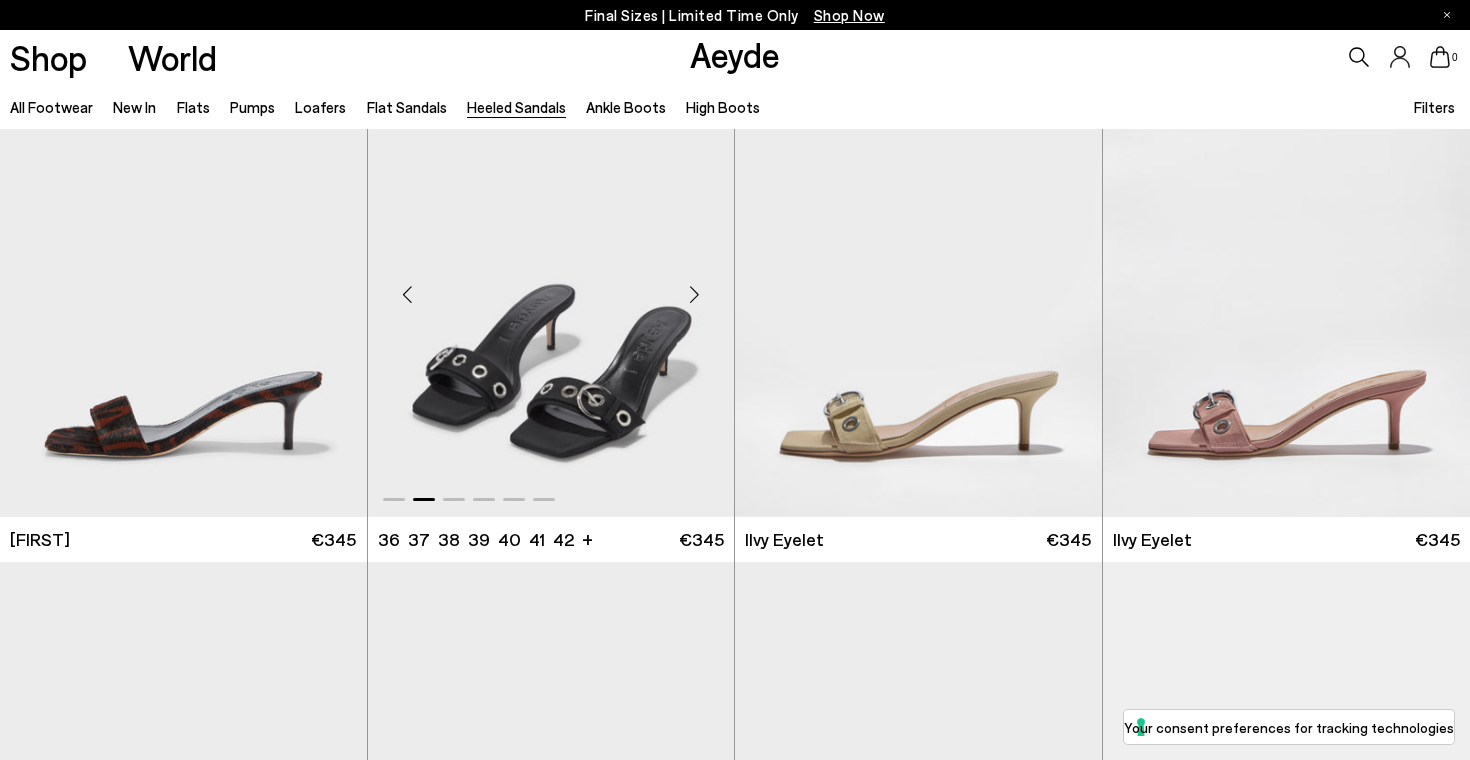 click at bounding box center [694, 294] 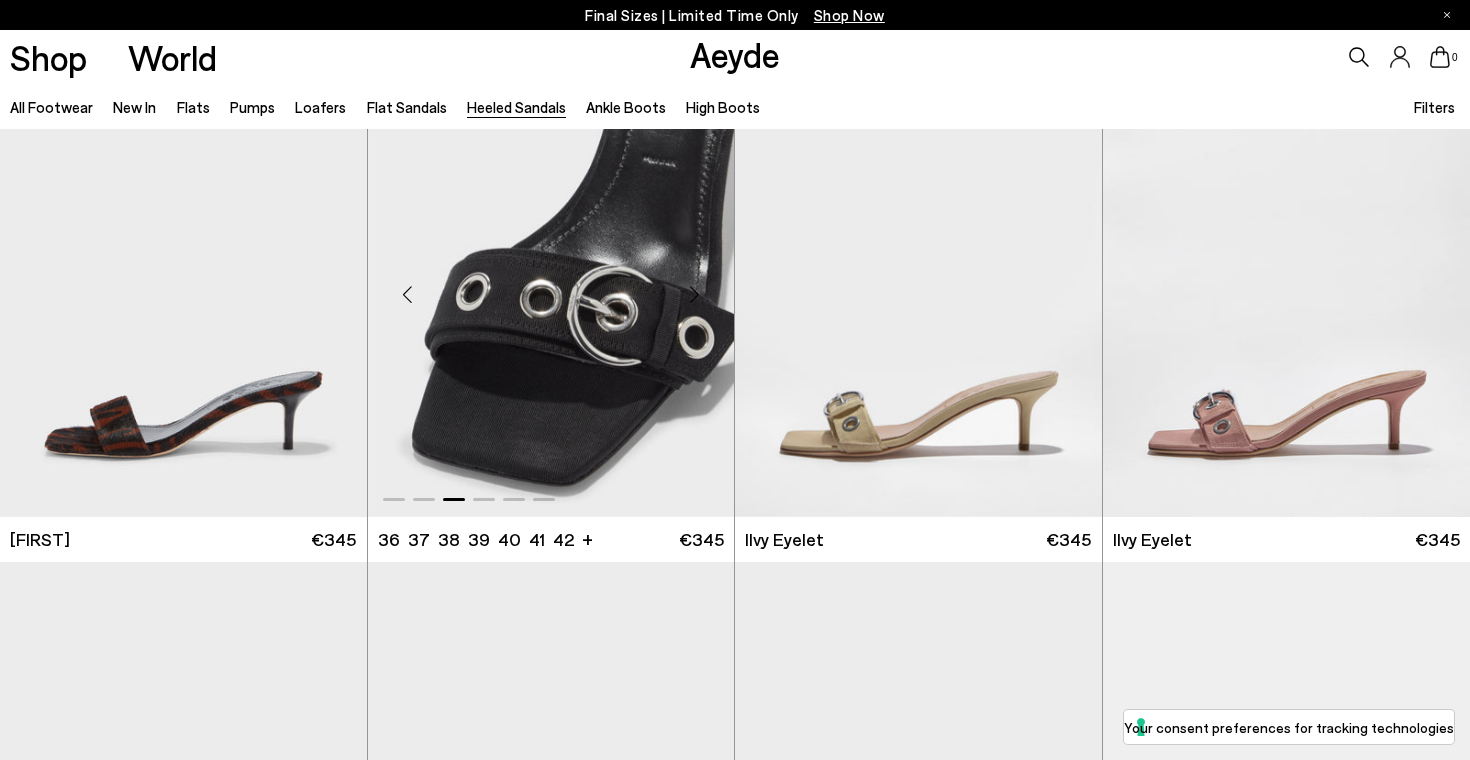 click at bounding box center (694, 294) 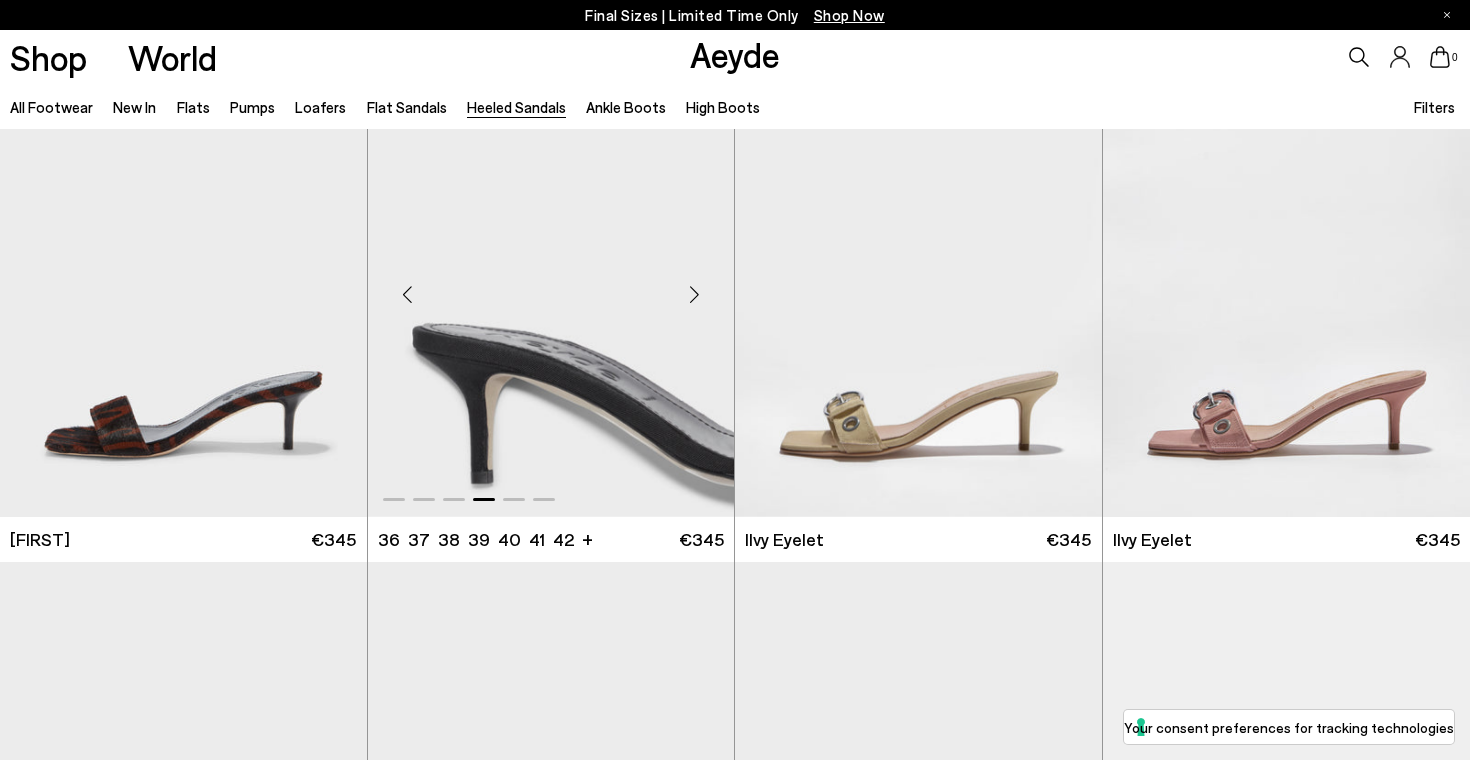 click at bounding box center [694, 294] 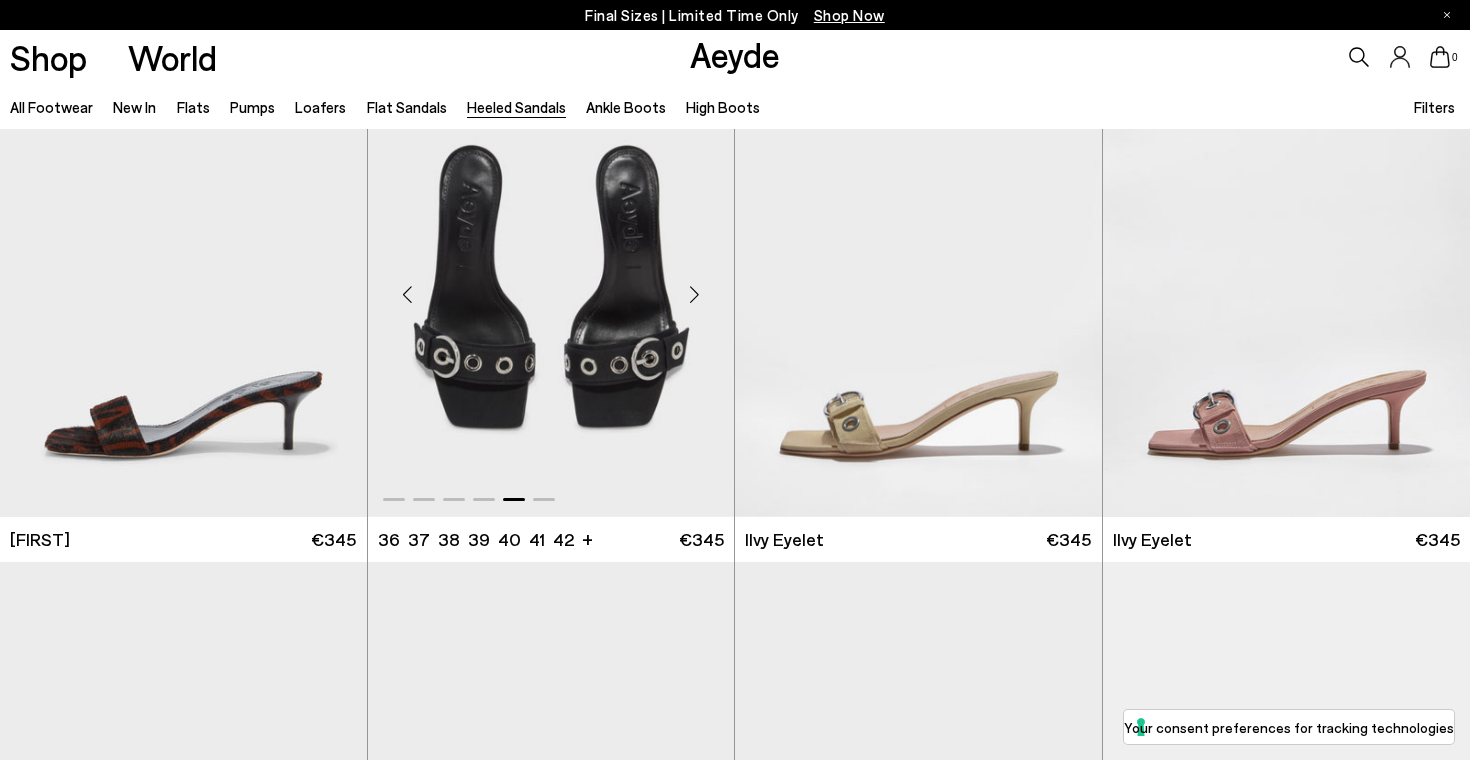 click at bounding box center [694, 294] 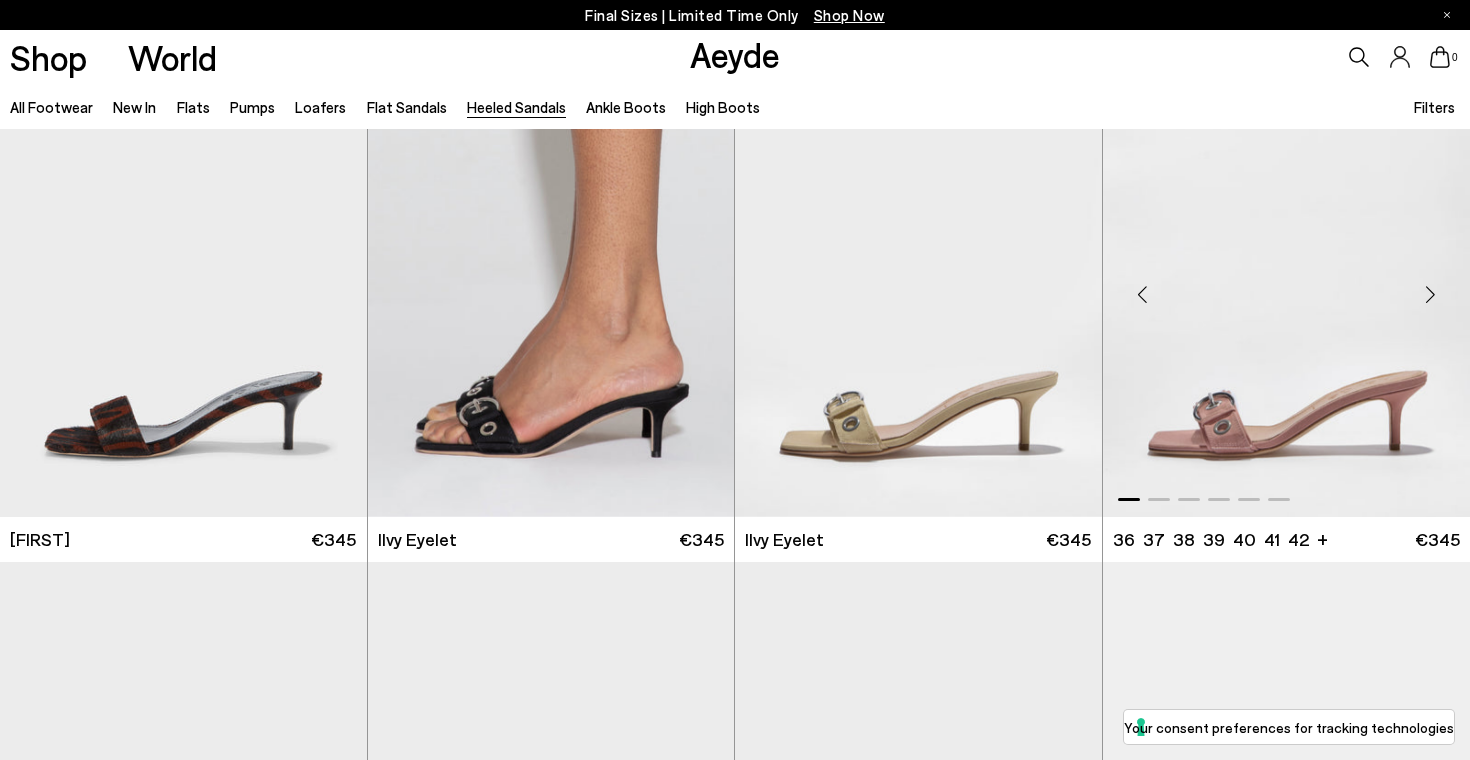 click at bounding box center [1430, 294] 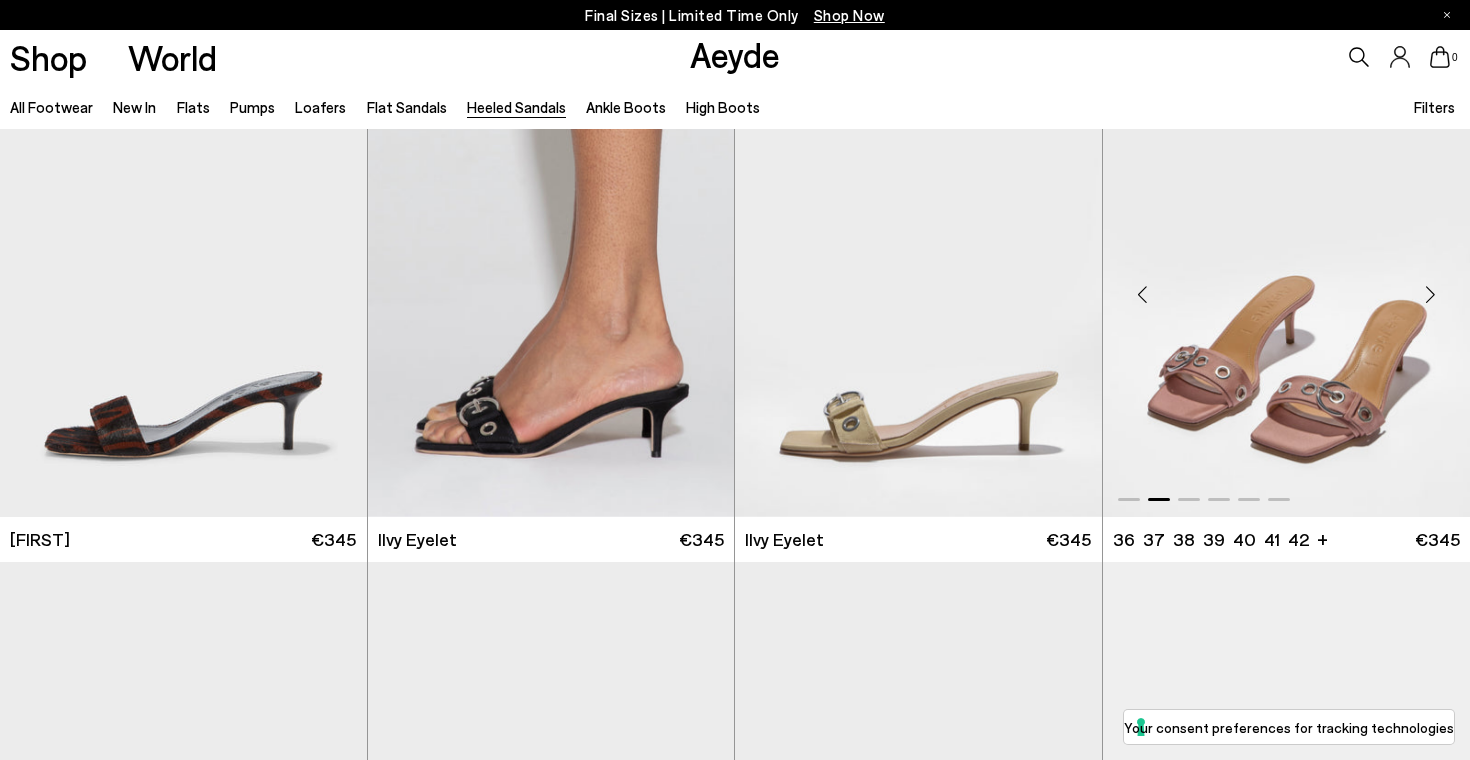 click at bounding box center (1430, 294) 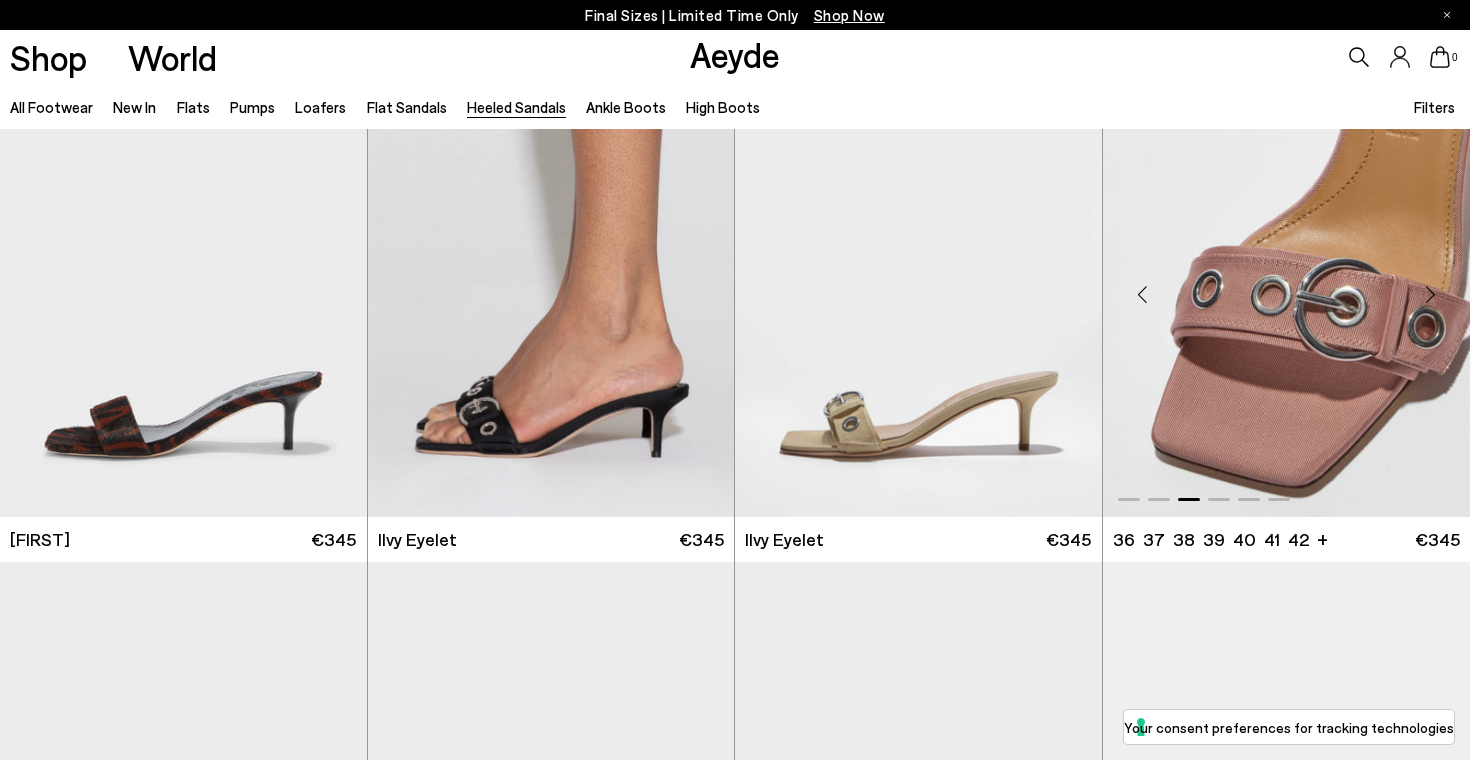 click at bounding box center [1430, 294] 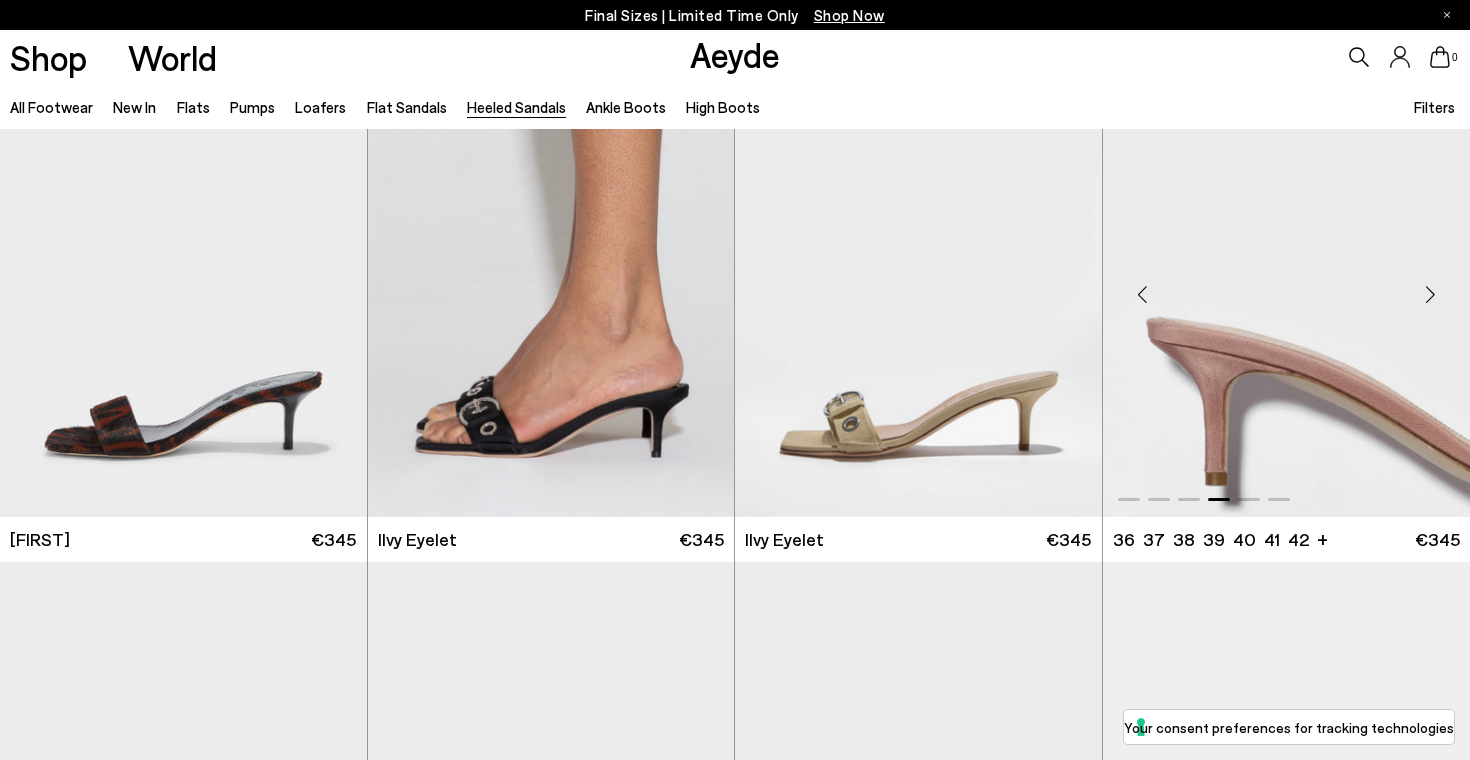 click at bounding box center (1430, 294) 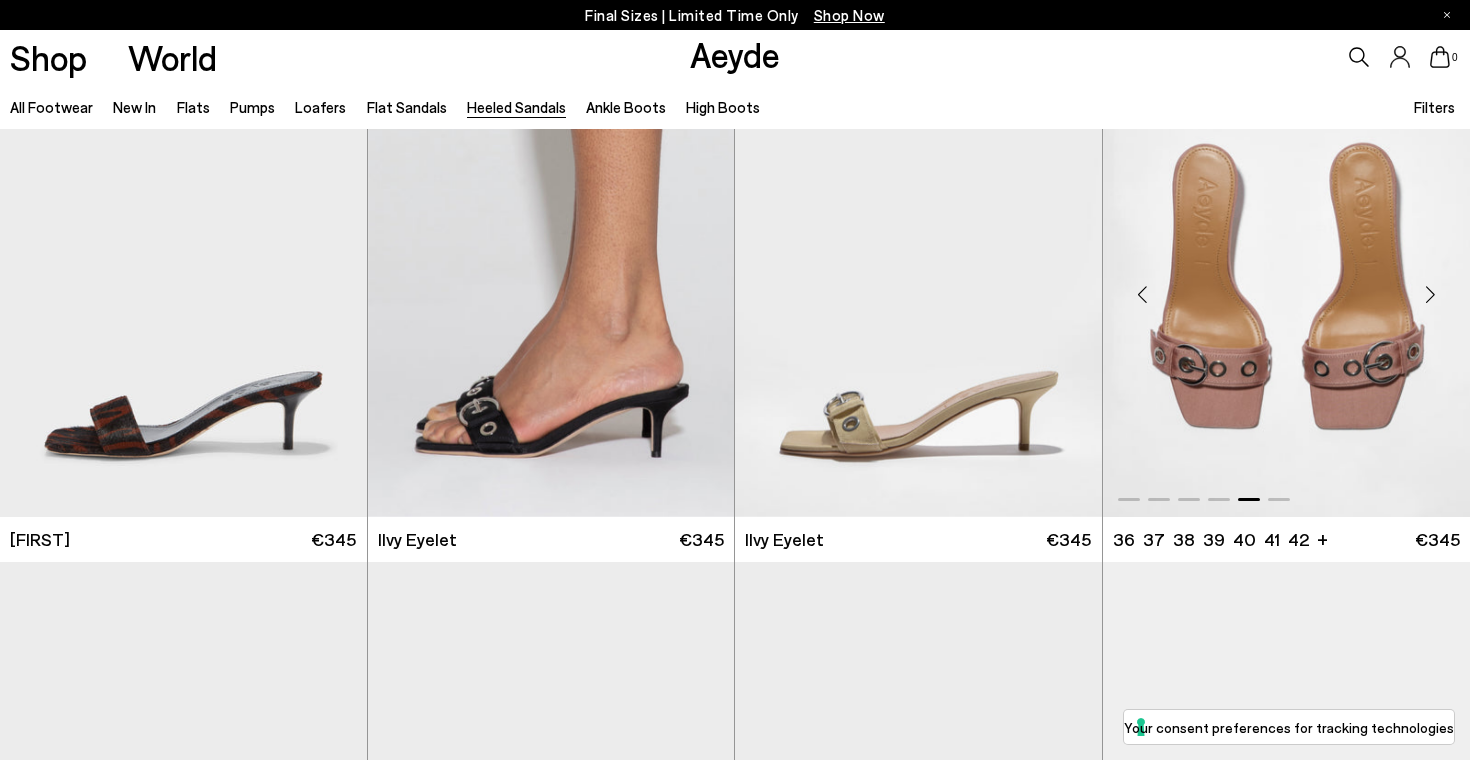 click at bounding box center (1430, 294) 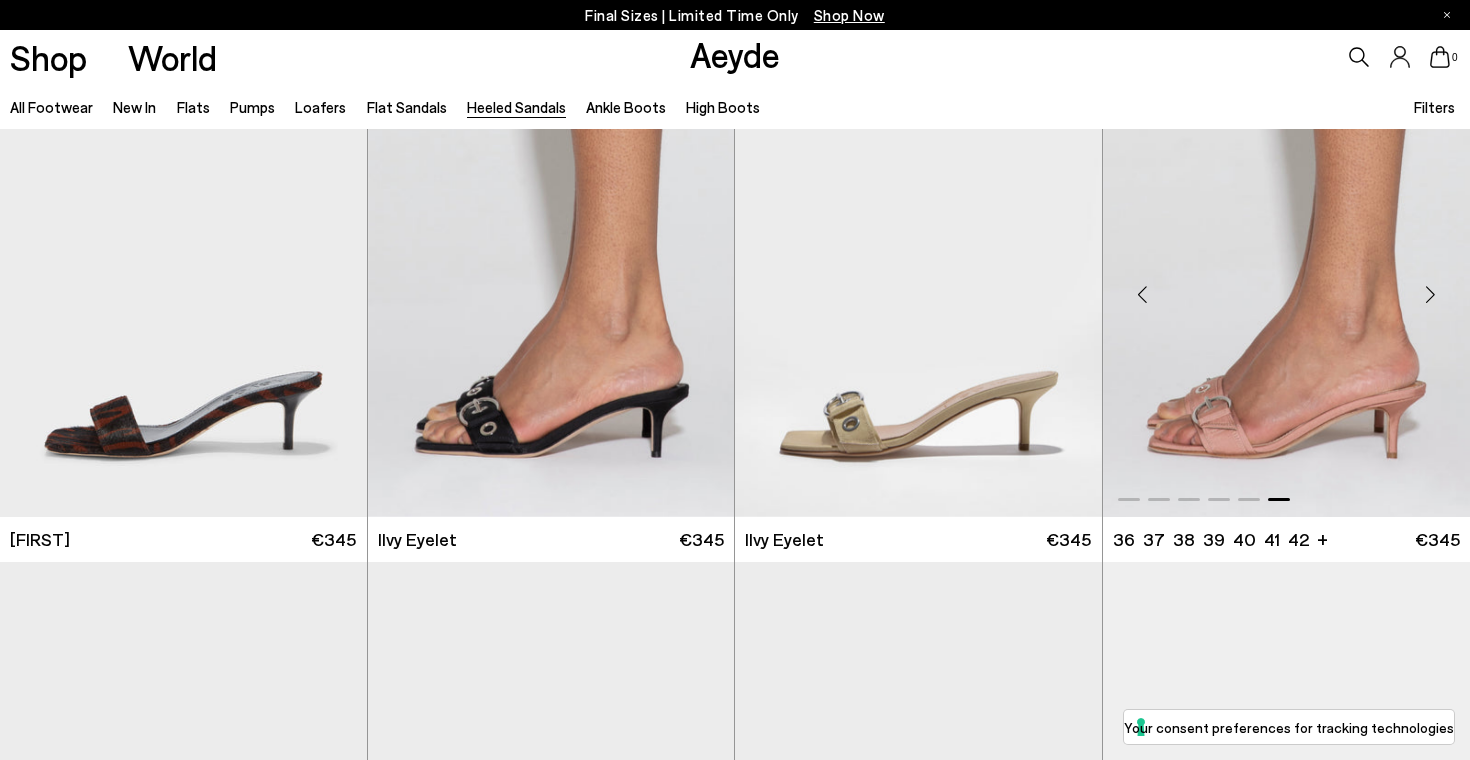 click at bounding box center [1430, 294] 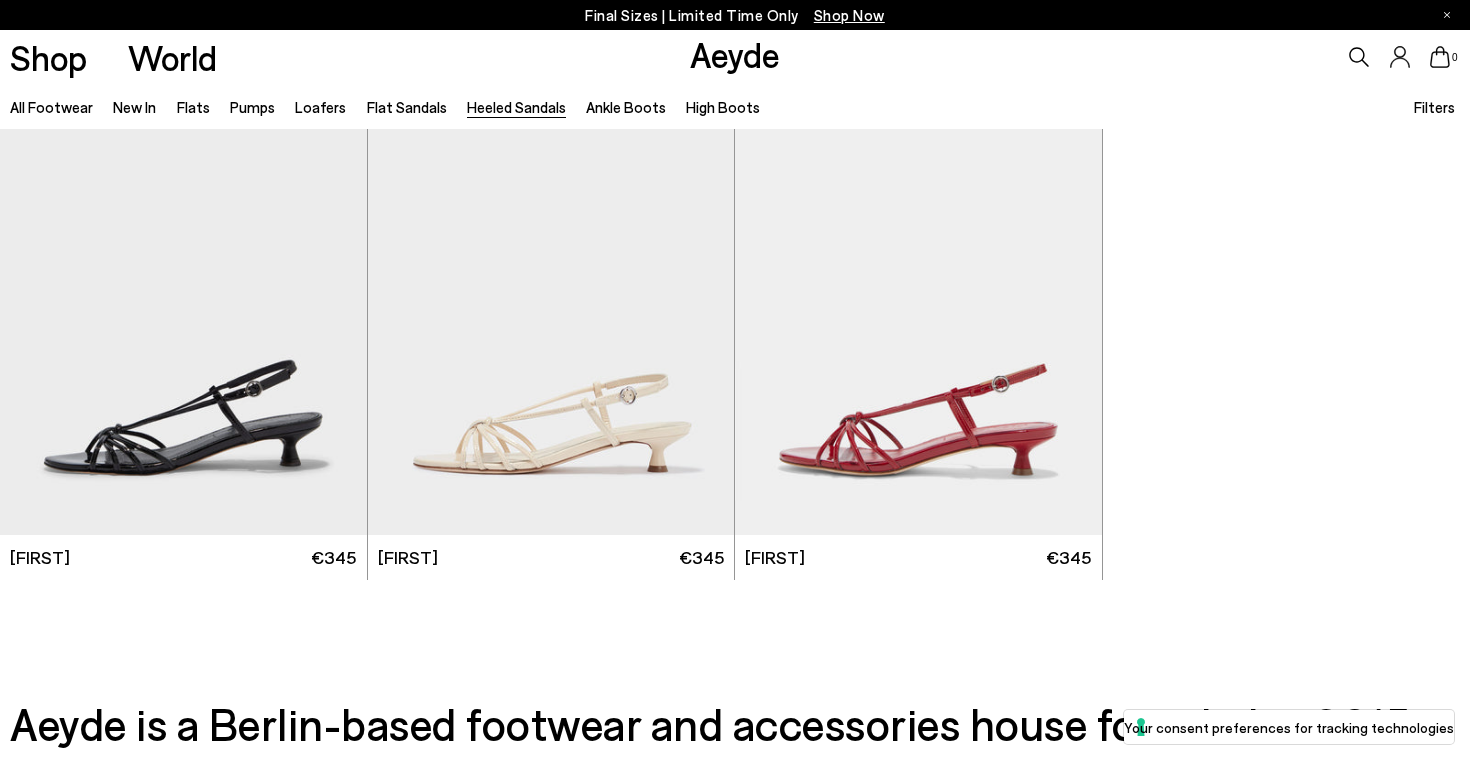 scroll, scrollTop: 4621, scrollLeft: 0, axis: vertical 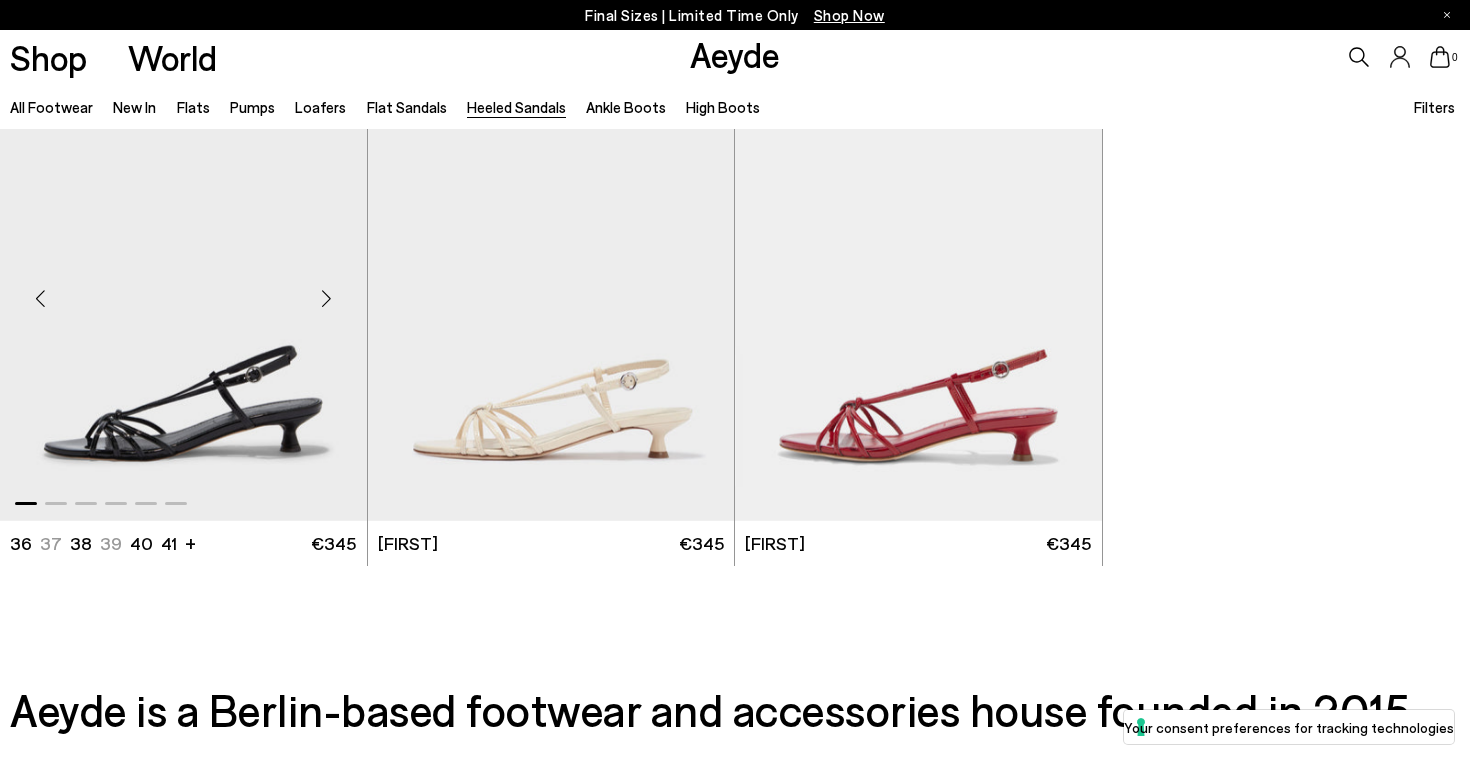 click at bounding box center (327, 299) 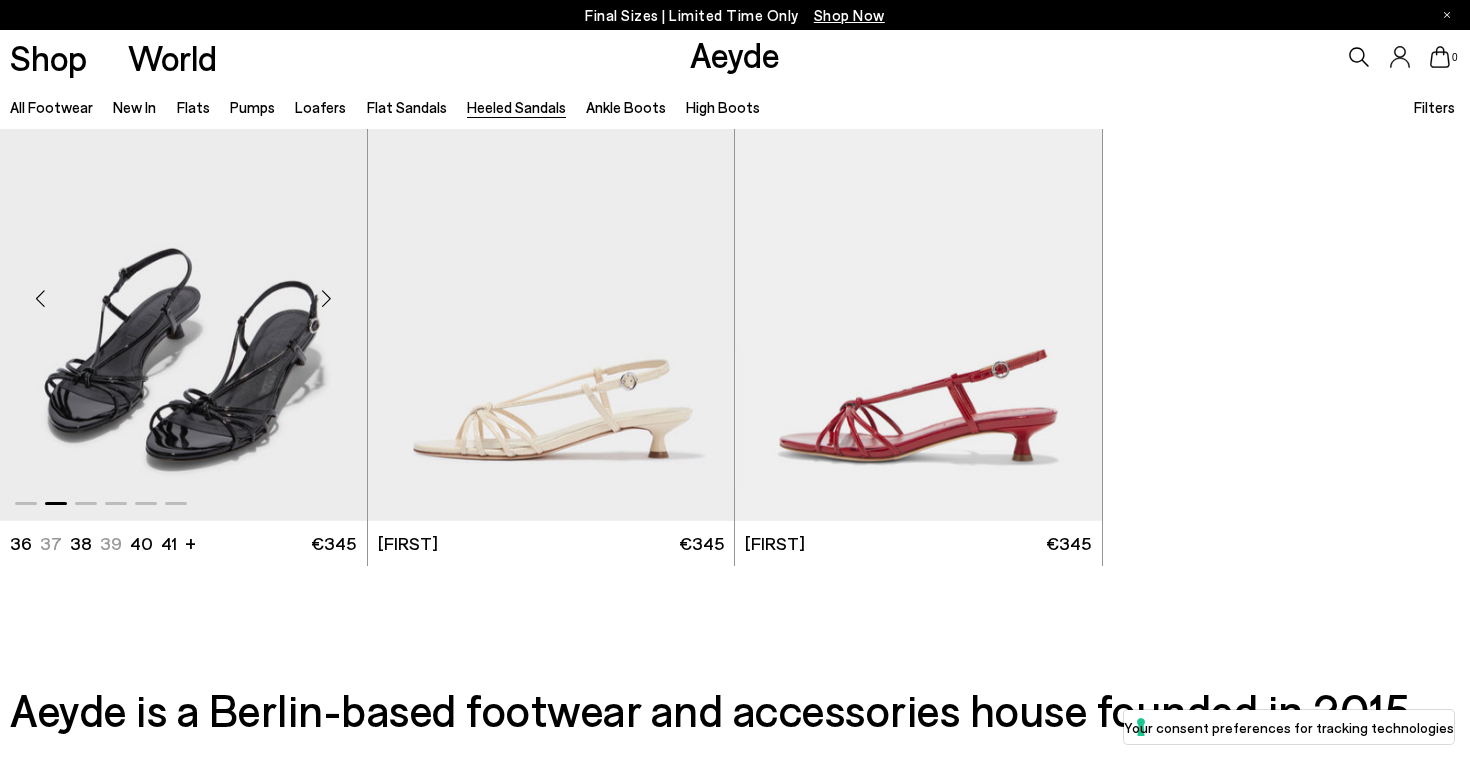 click at bounding box center (327, 299) 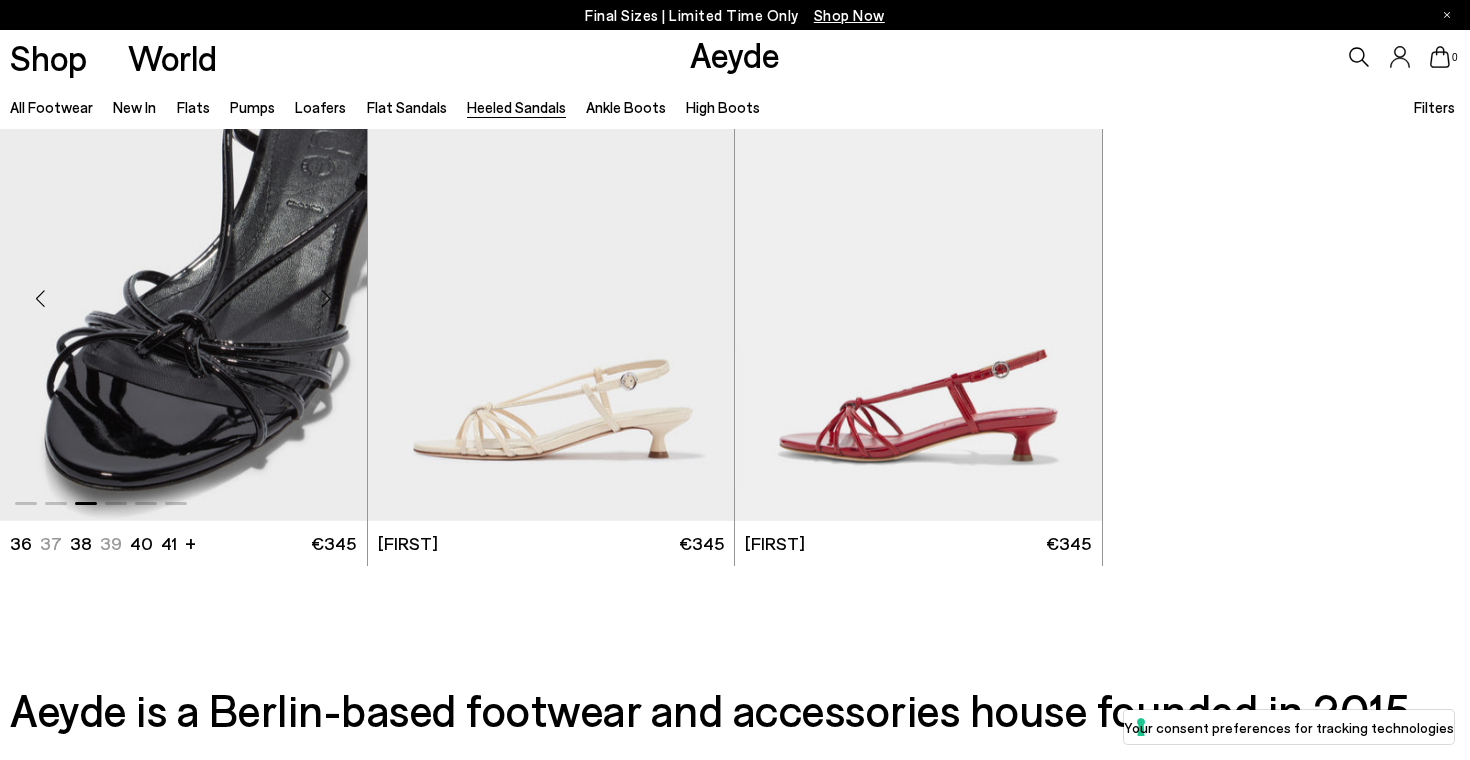 click at bounding box center [327, 299] 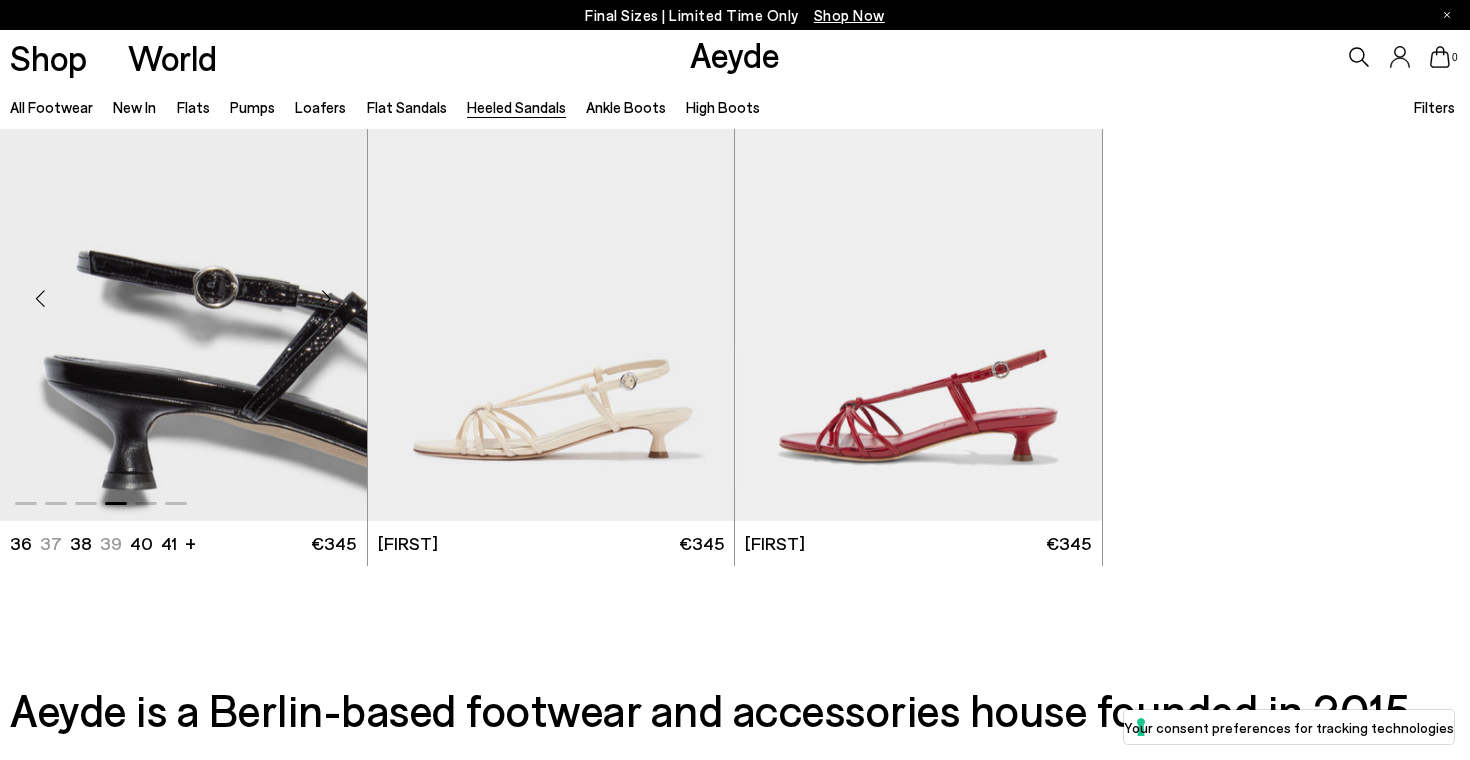 click at bounding box center [327, 299] 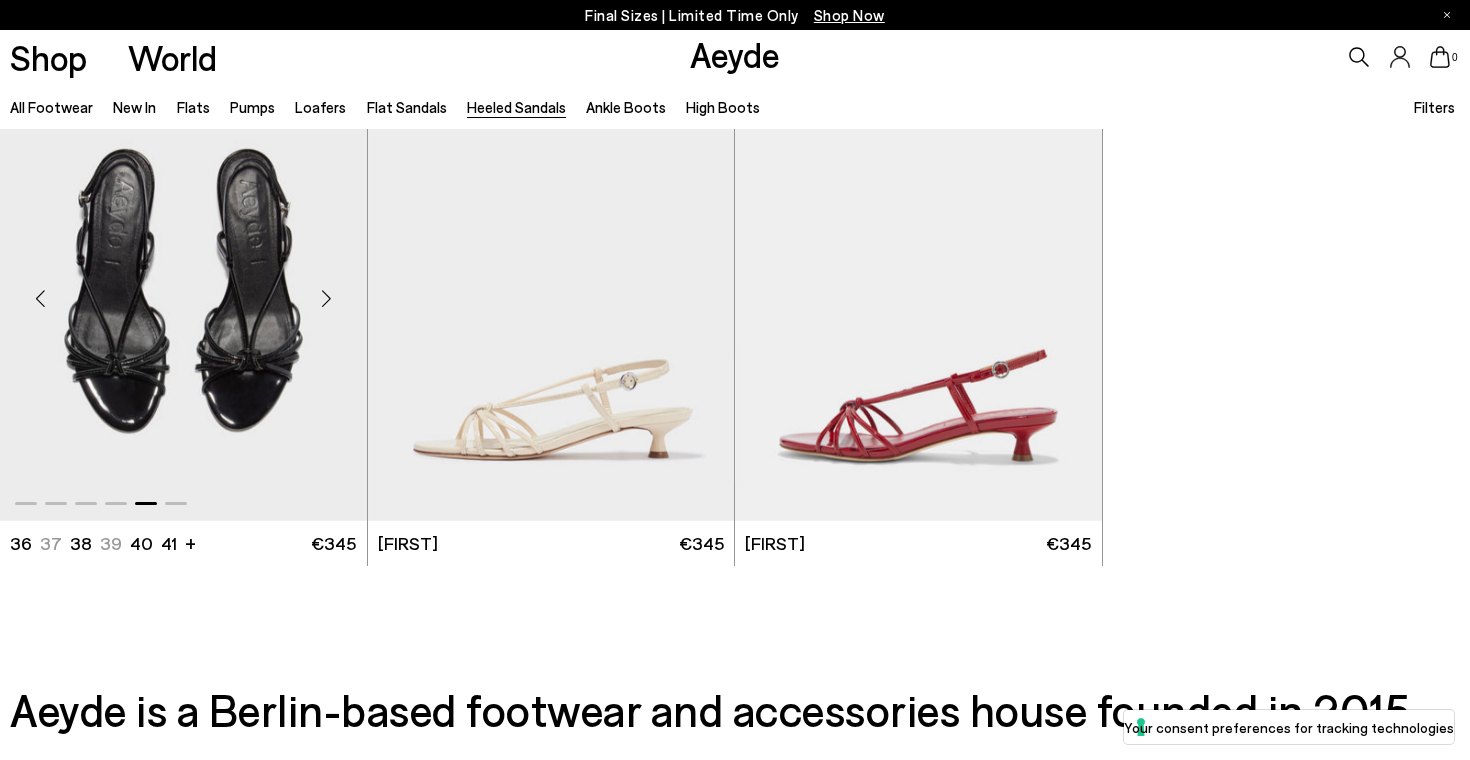 click at bounding box center [327, 299] 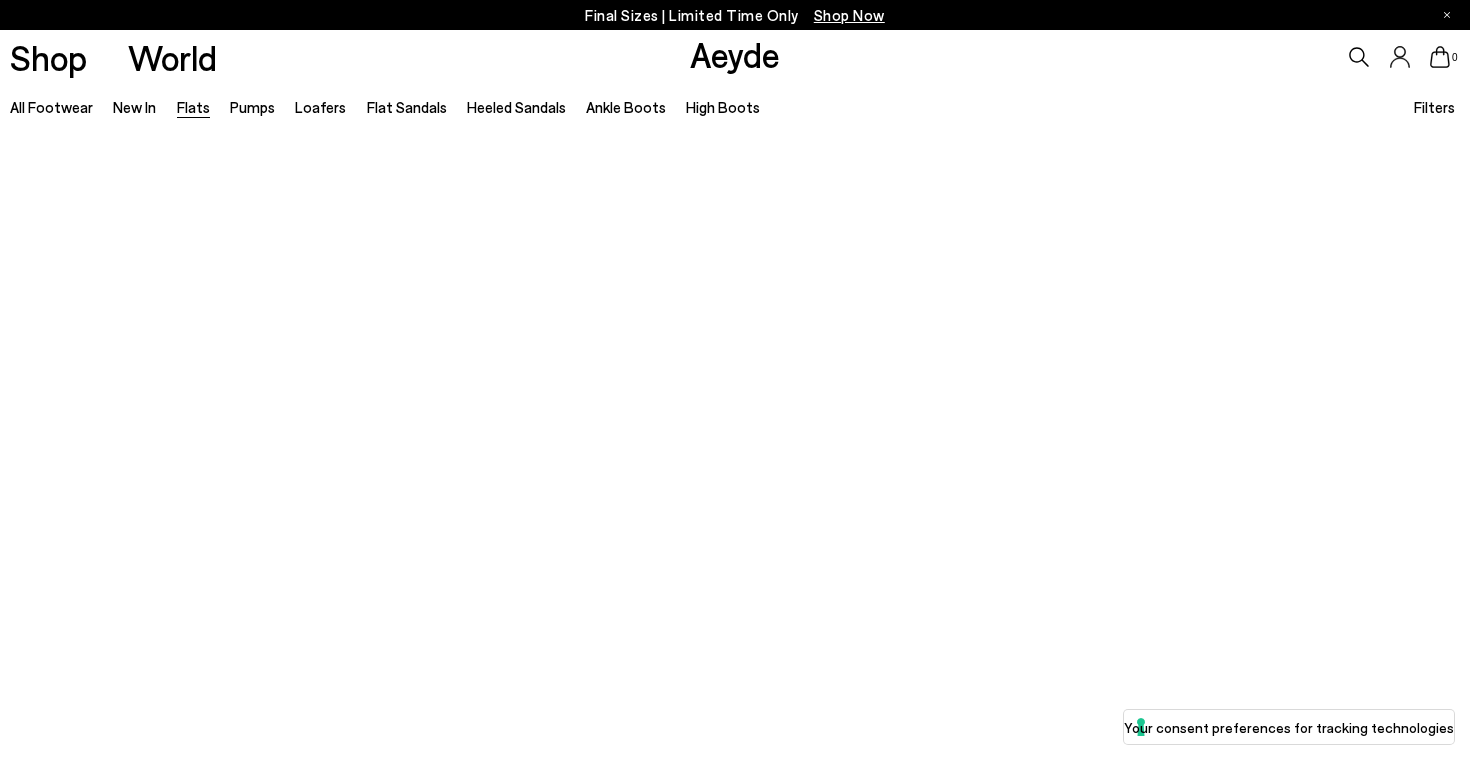 scroll, scrollTop: 0, scrollLeft: 0, axis: both 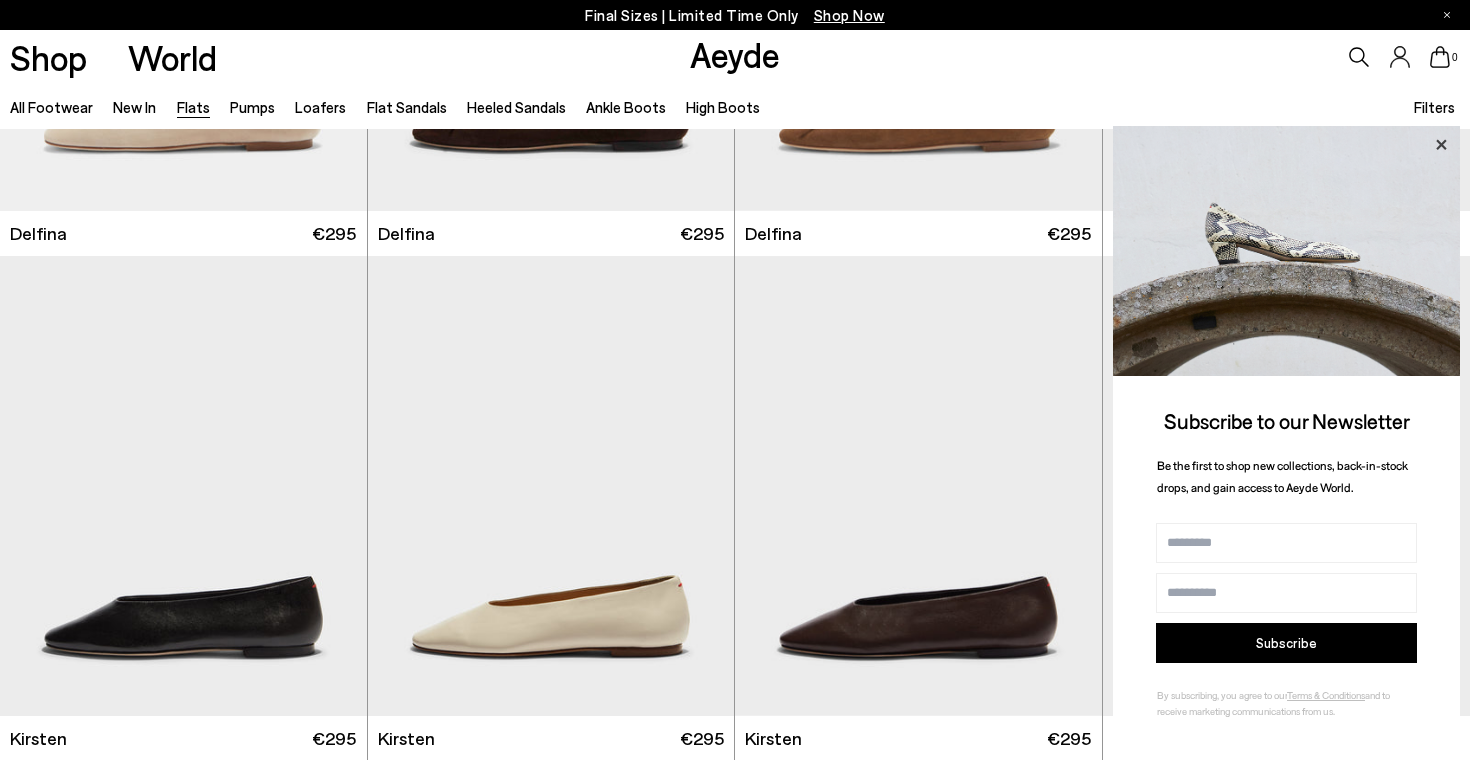 click 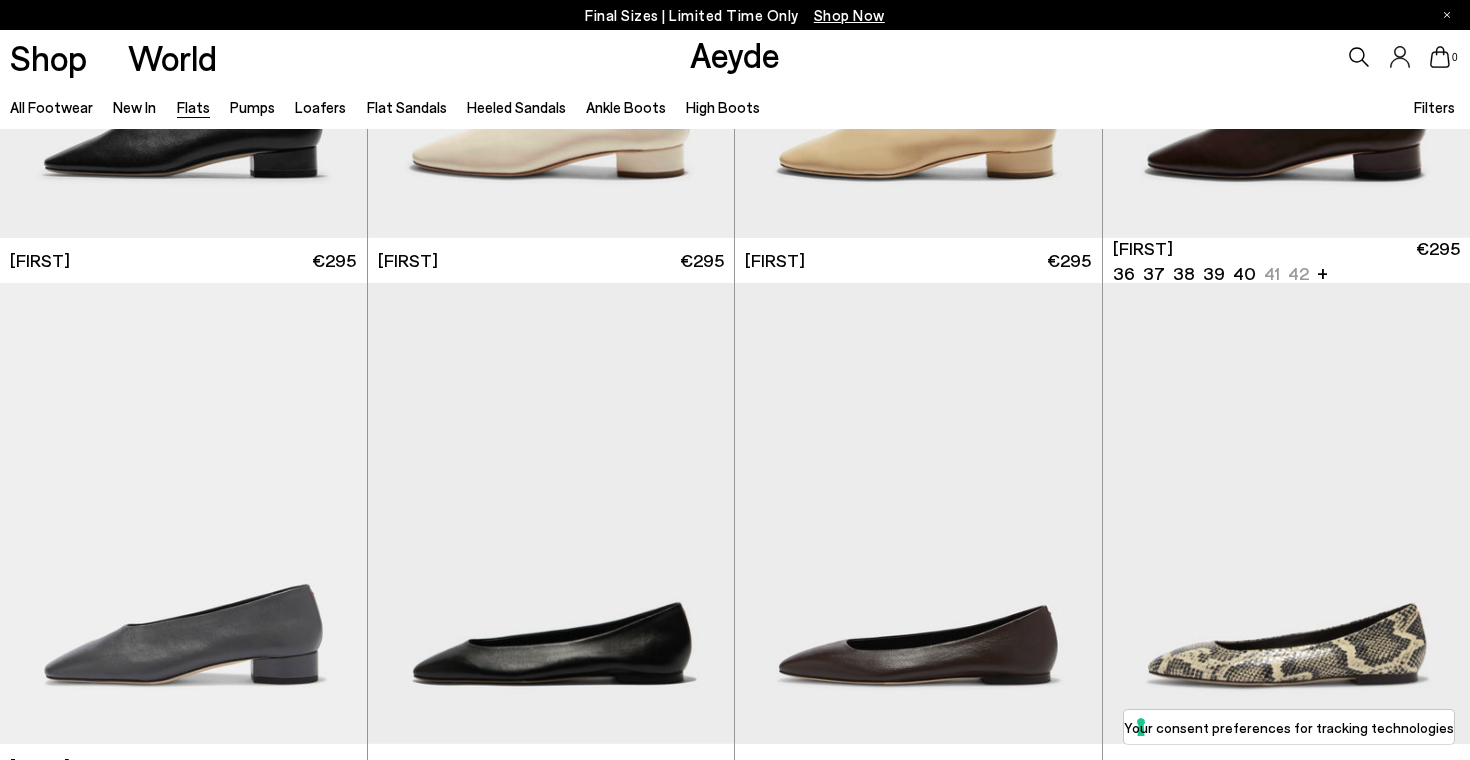 scroll, scrollTop: 0, scrollLeft: 0, axis: both 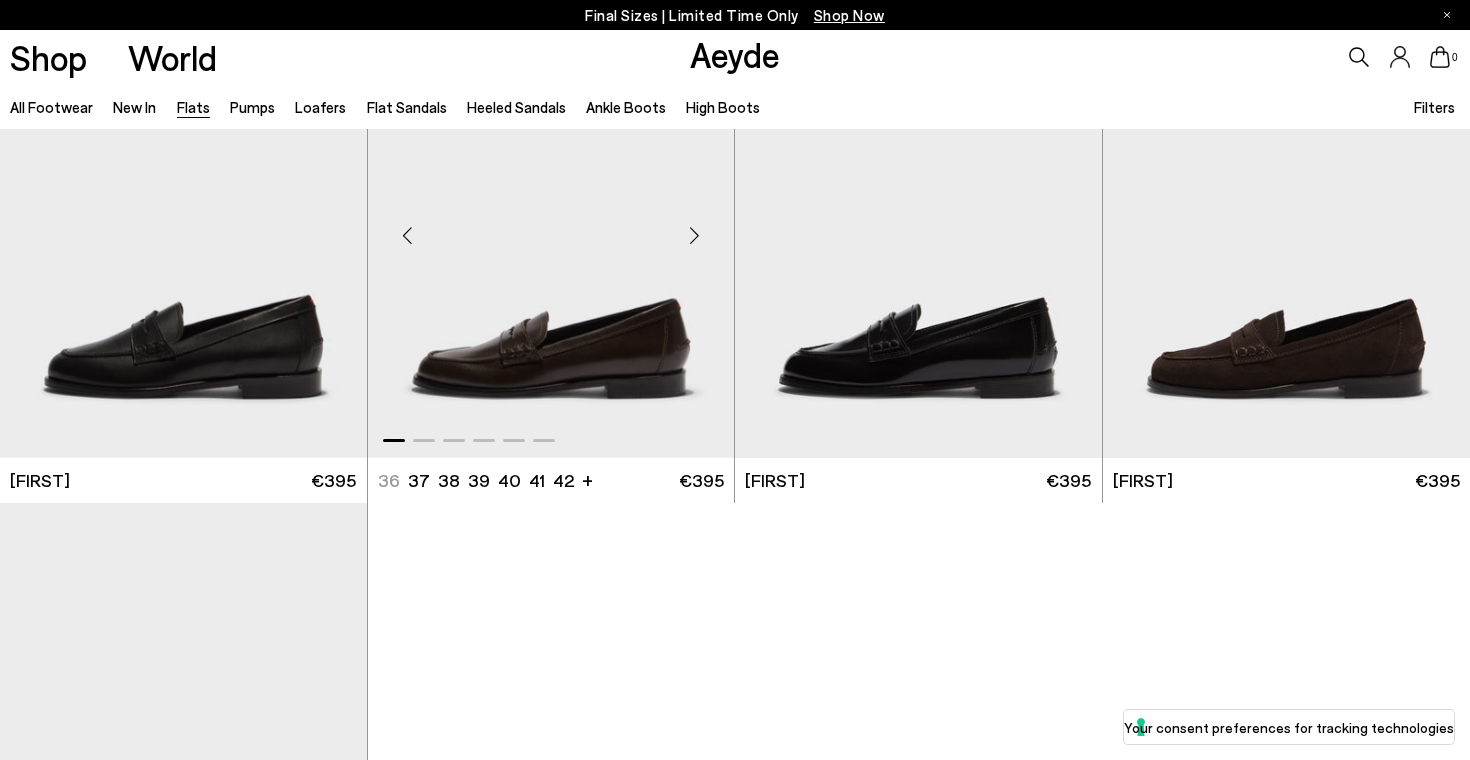 click at bounding box center (694, 236) 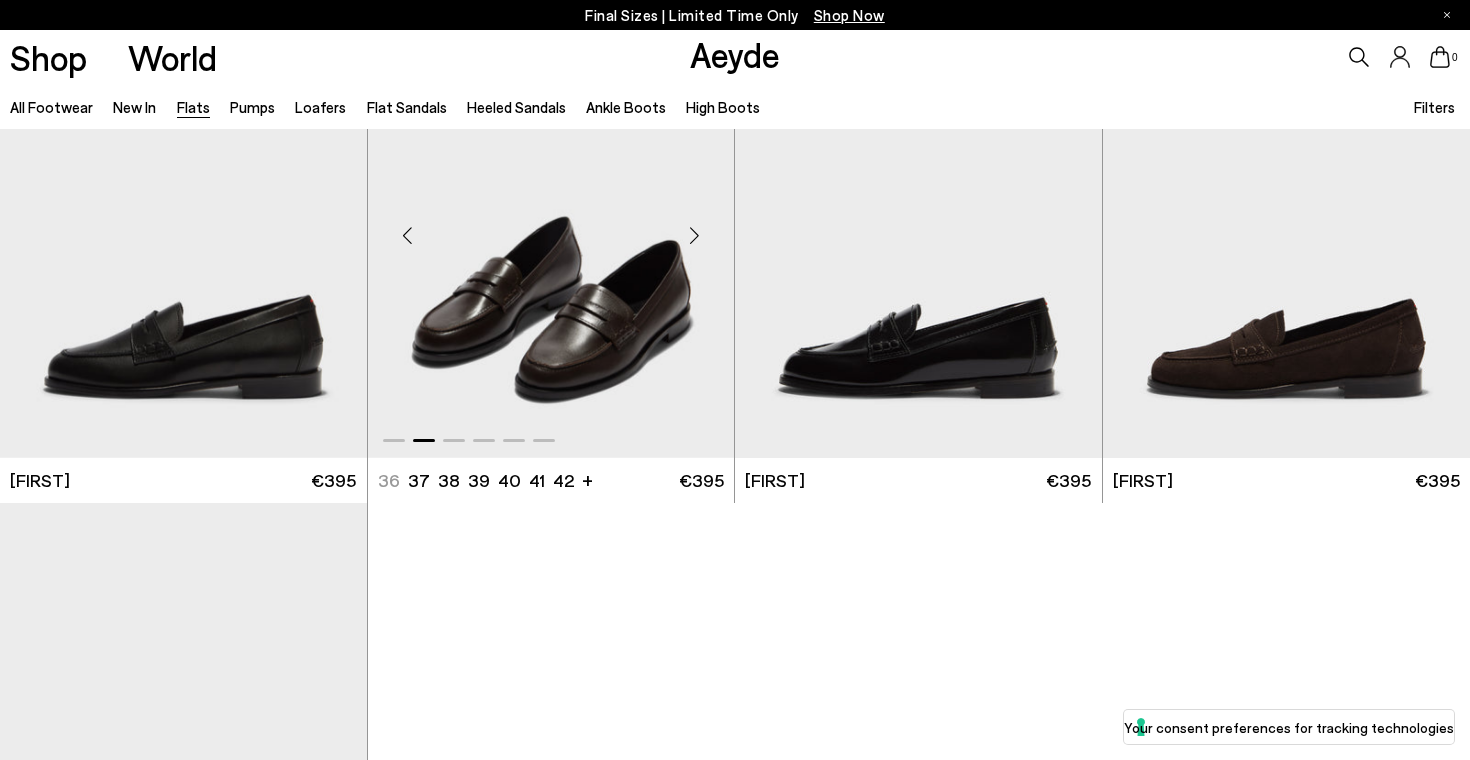 click at bounding box center (694, 236) 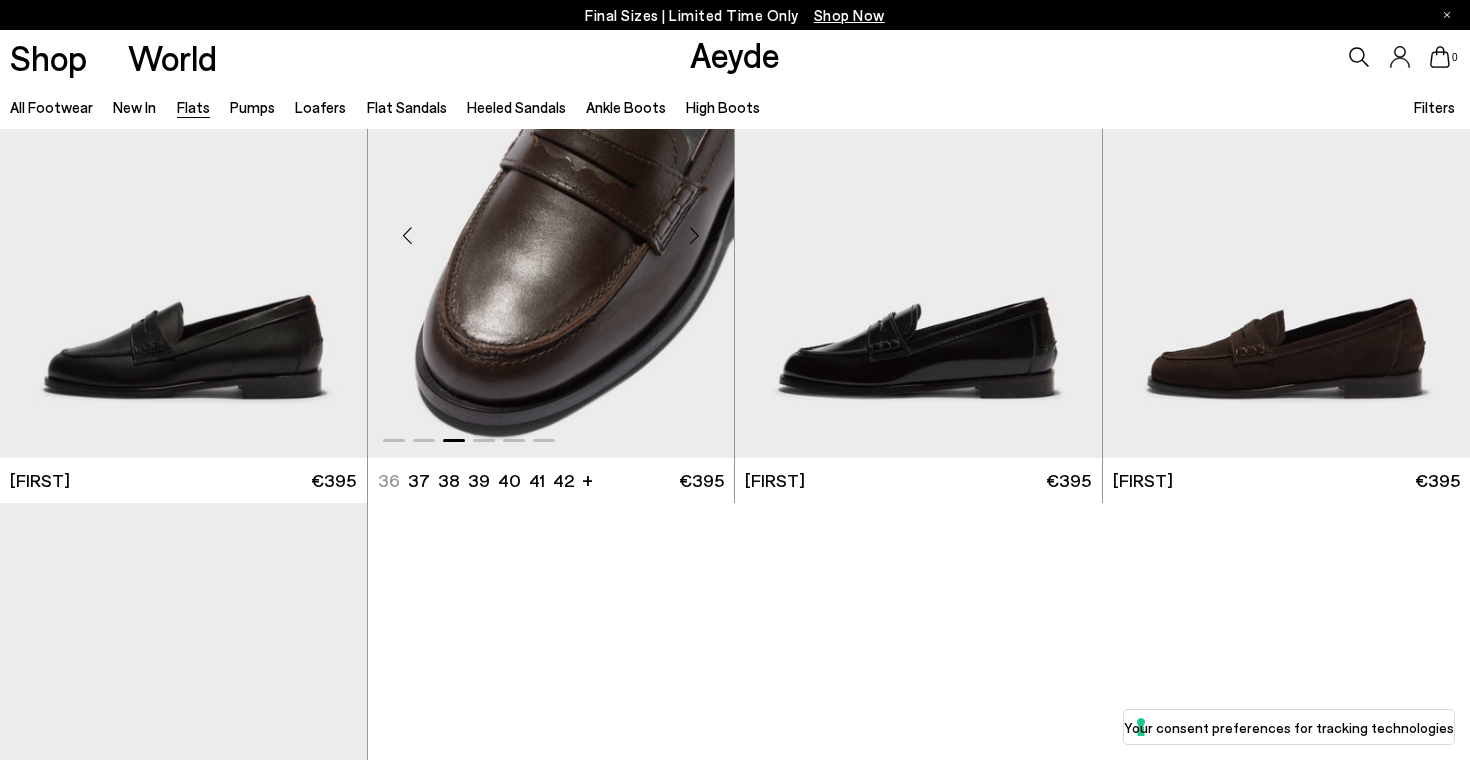 click at bounding box center [694, 236] 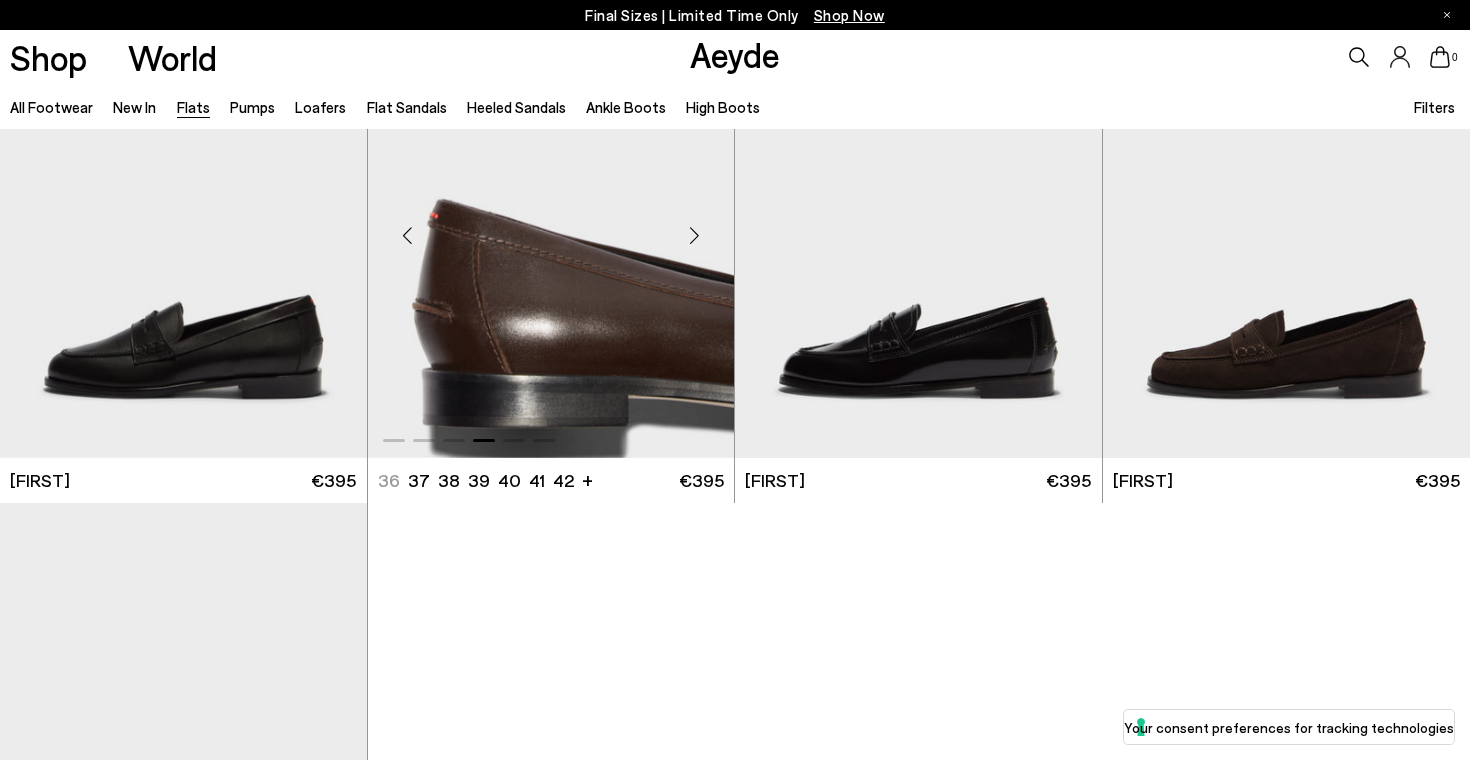 click at bounding box center [694, 236] 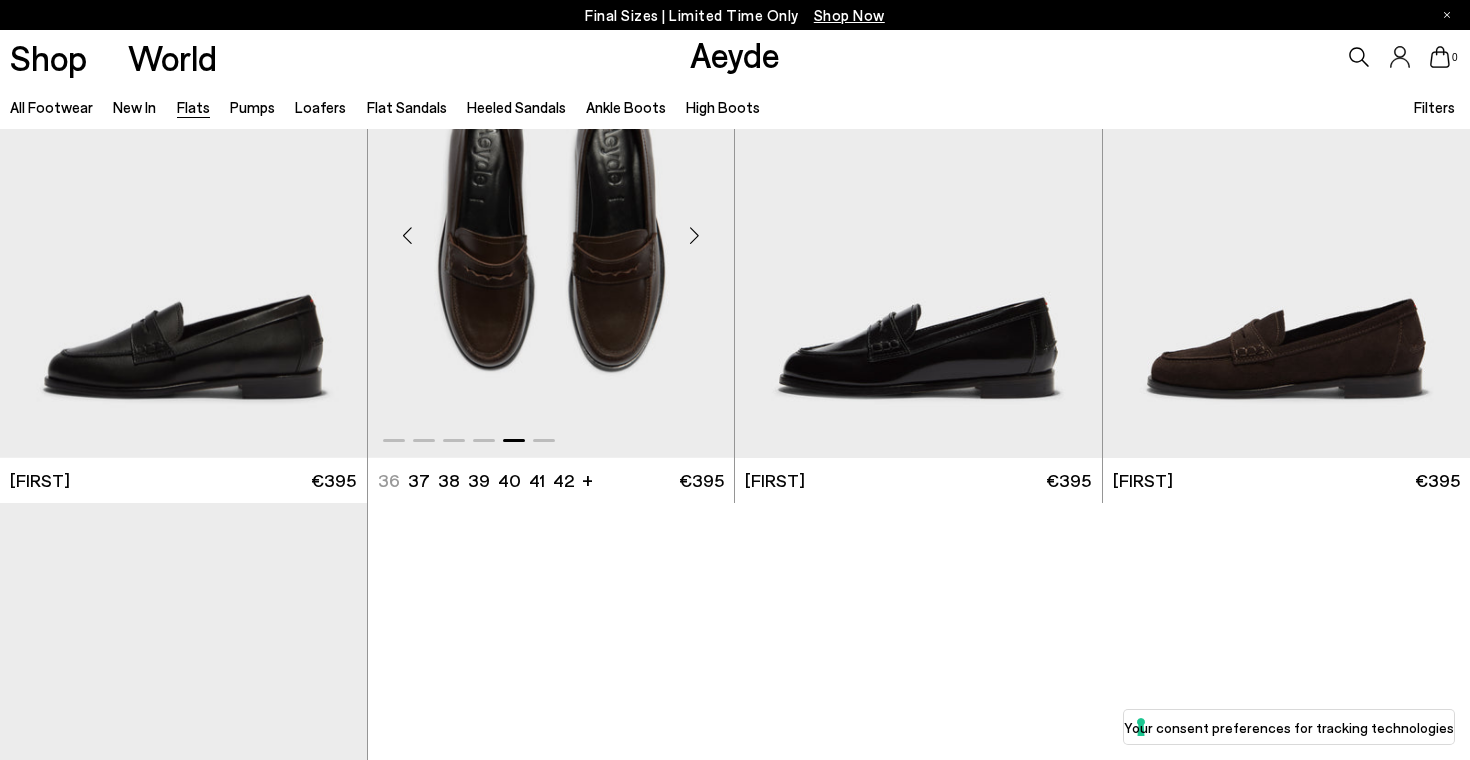 click at bounding box center (694, 236) 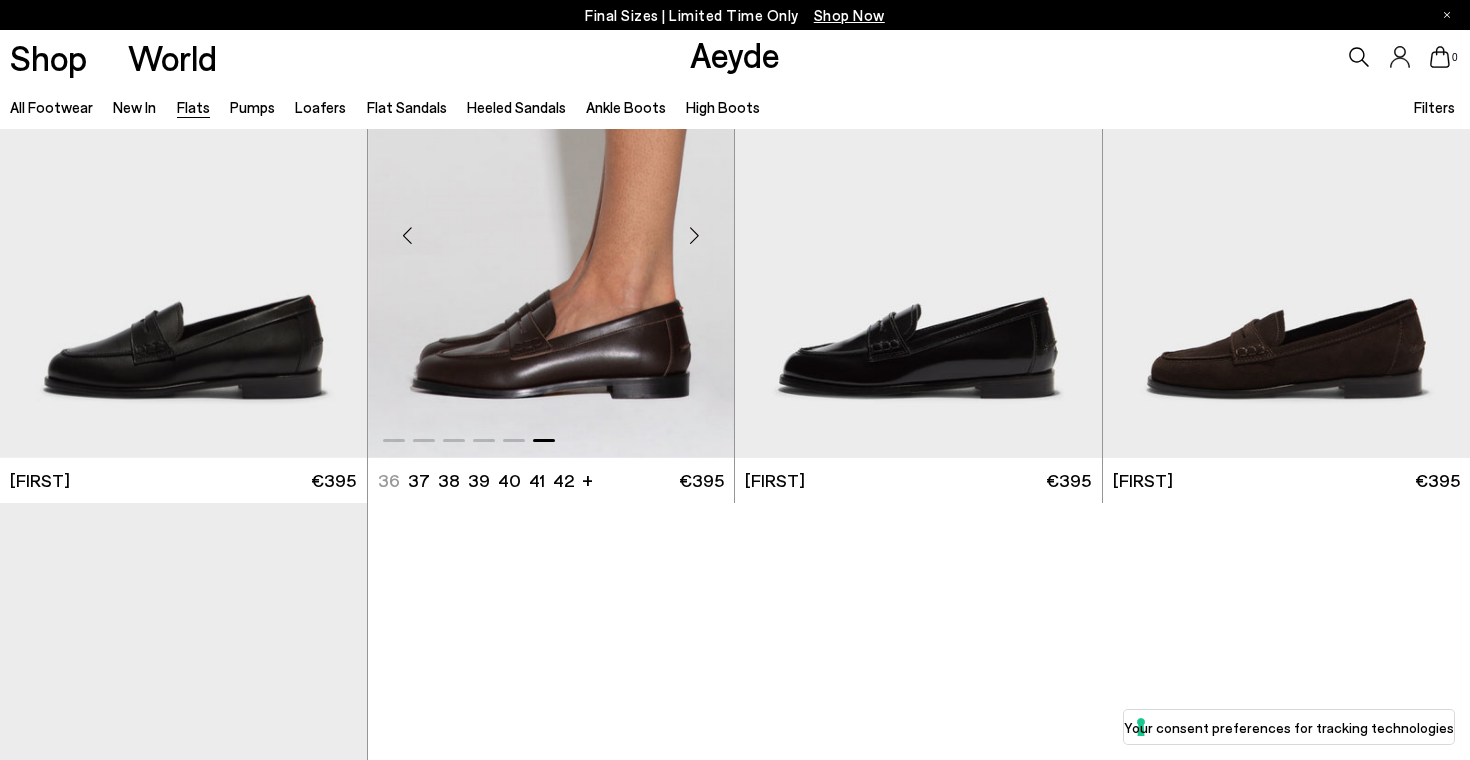 click at bounding box center [694, 236] 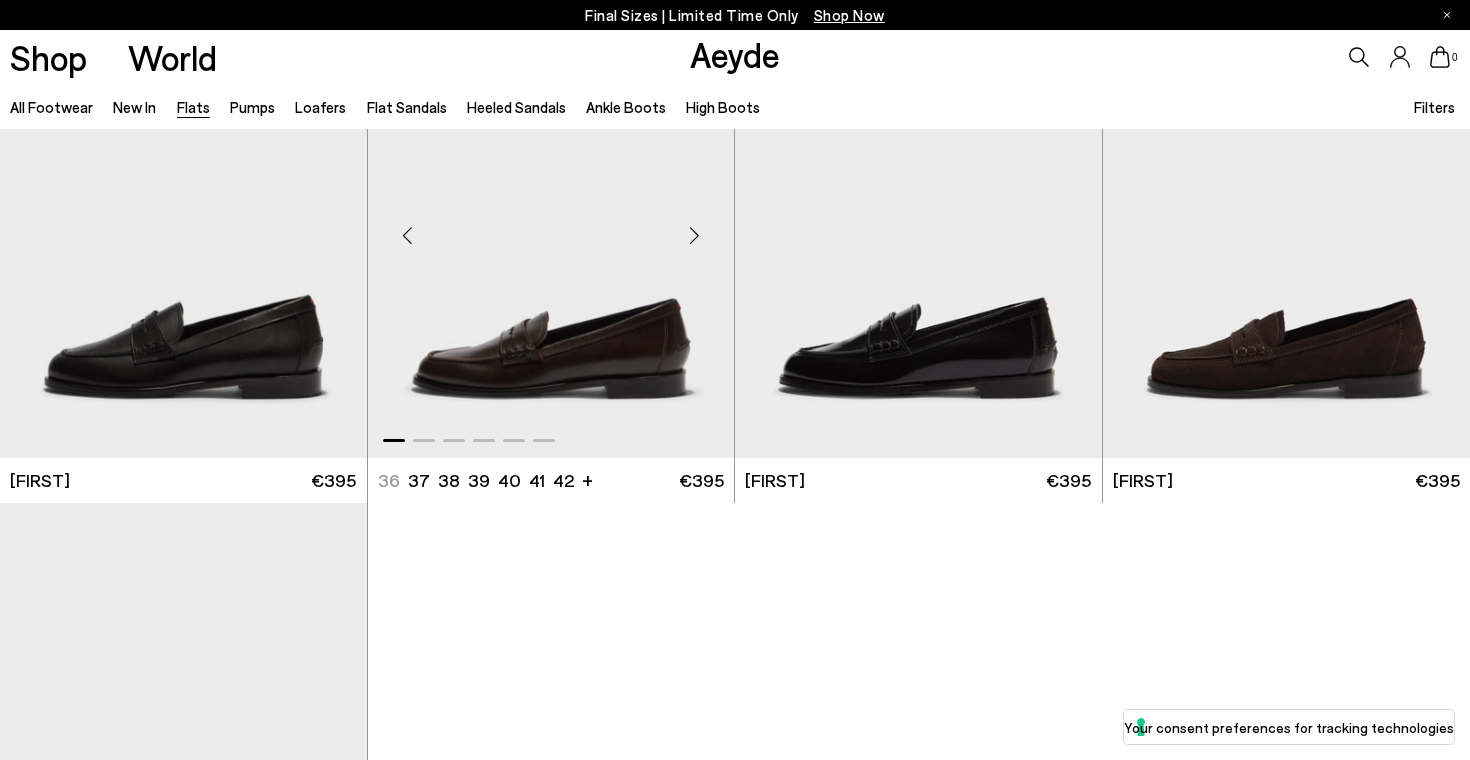 click at bounding box center (694, 236) 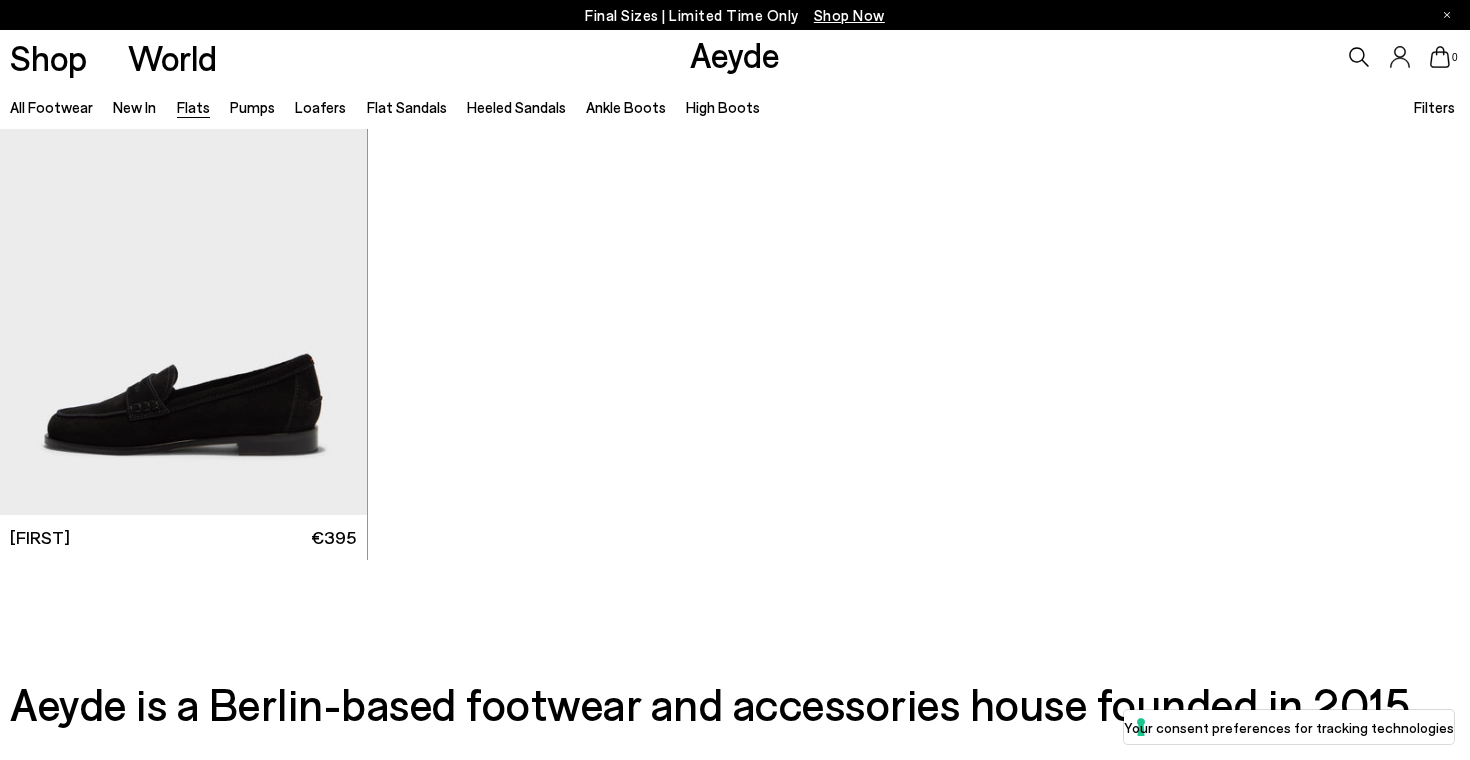 scroll, scrollTop: 10982, scrollLeft: 0, axis: vertical 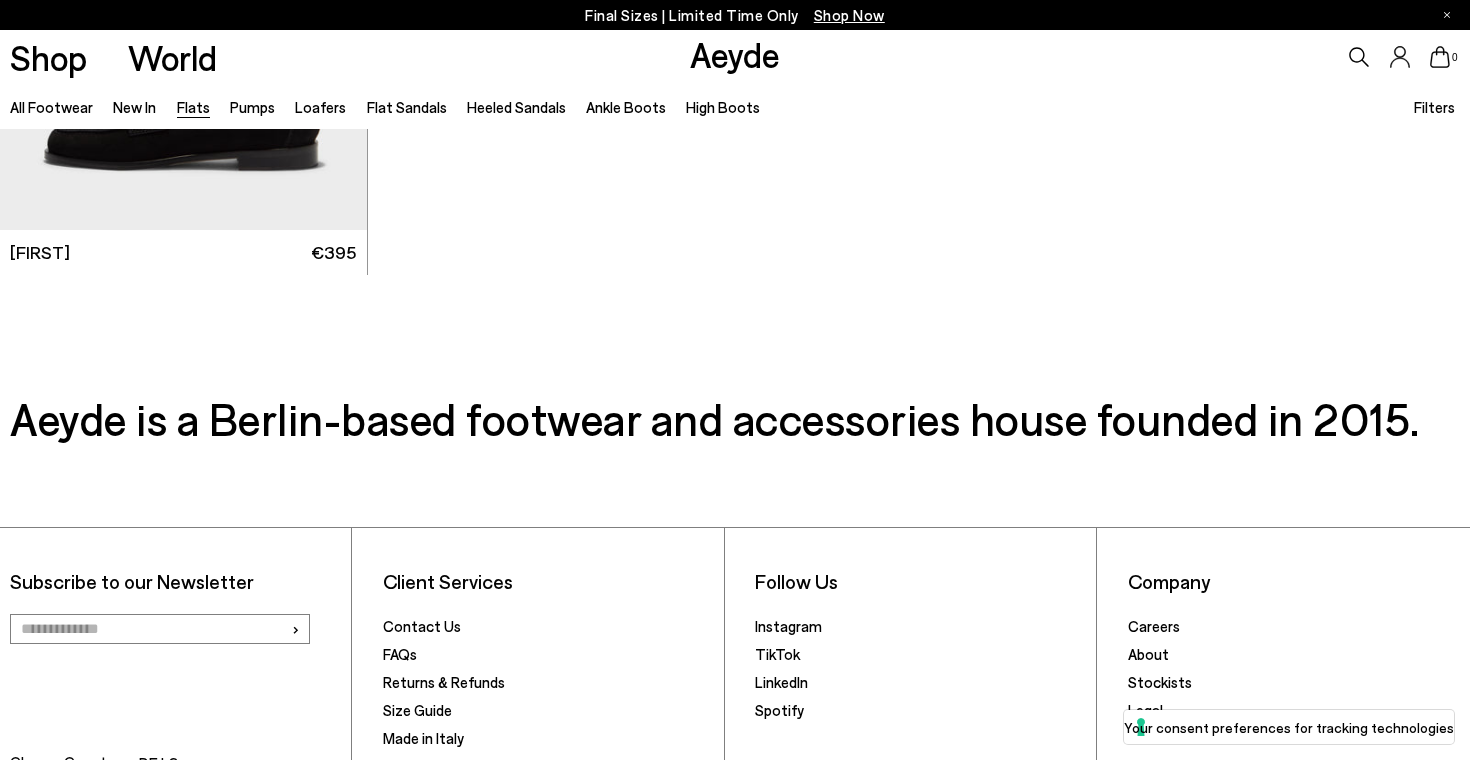 click on "All Footwear
New In
Flats
Pumps
Loafers
Flat Sandals
Heeled Sandals
Ankle Boots
High Boots
Filters
Filters
Apply filters
Apply Filters
Availability
In stock
Size Color" at bounding box center (735, 106) 